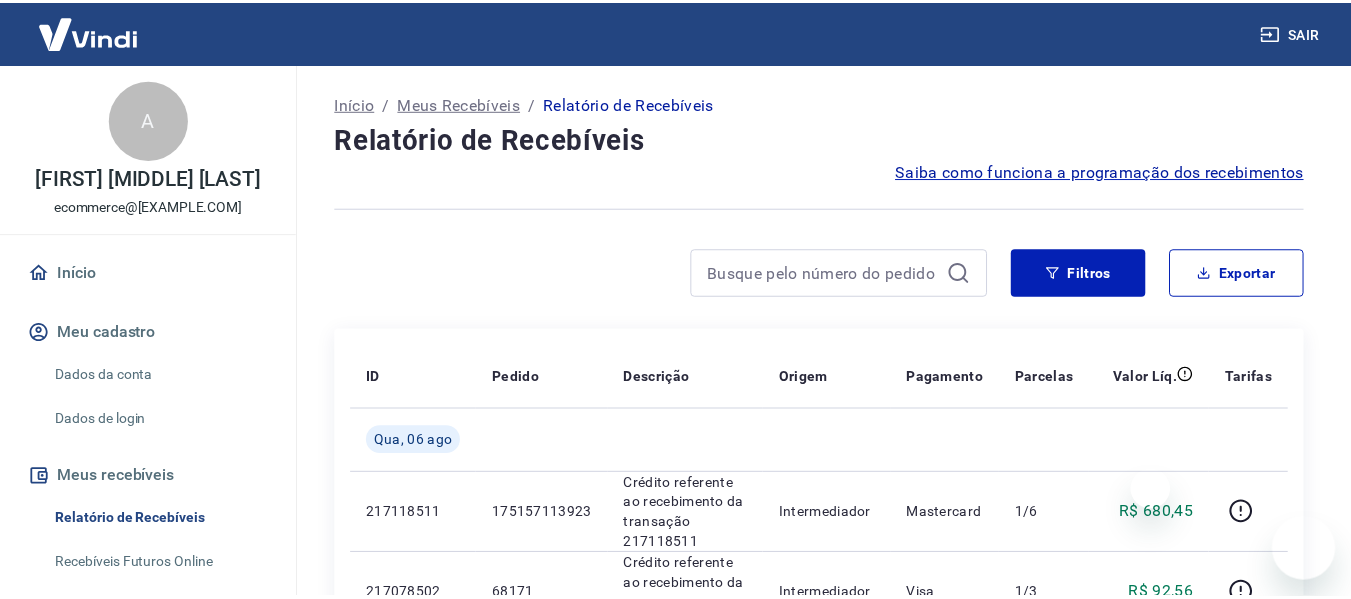 scroll, scrollTop: 0, scrollLeft: 0, axis: both 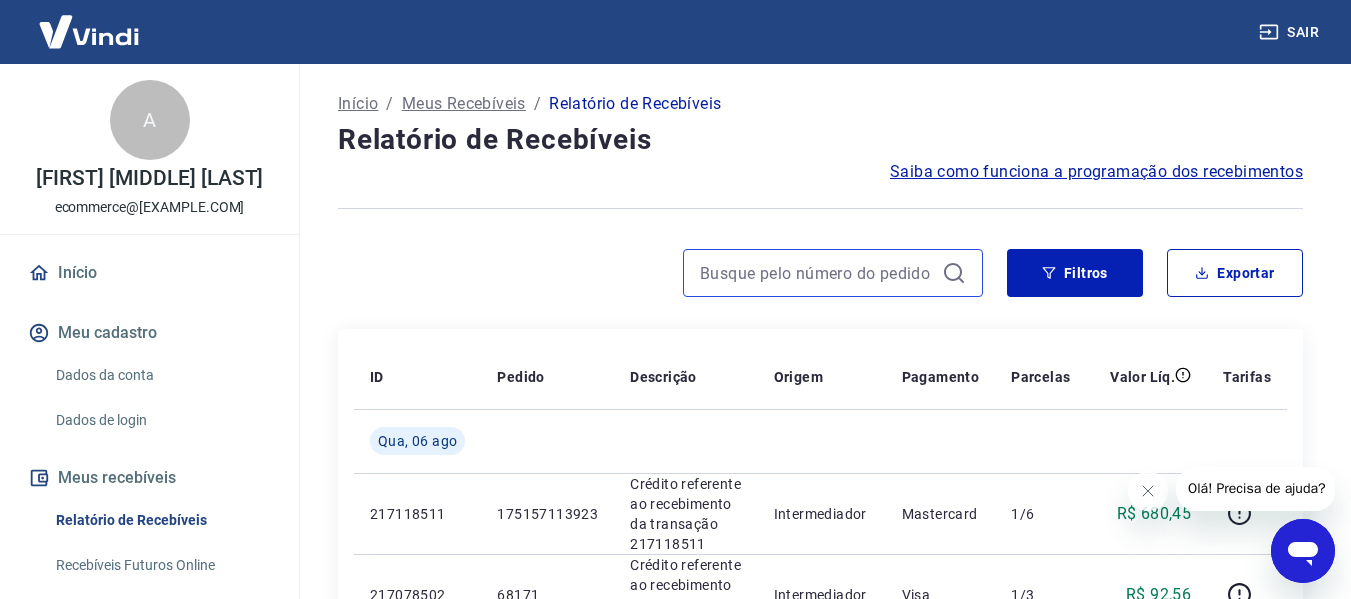 click at bounding box center [817, 273] 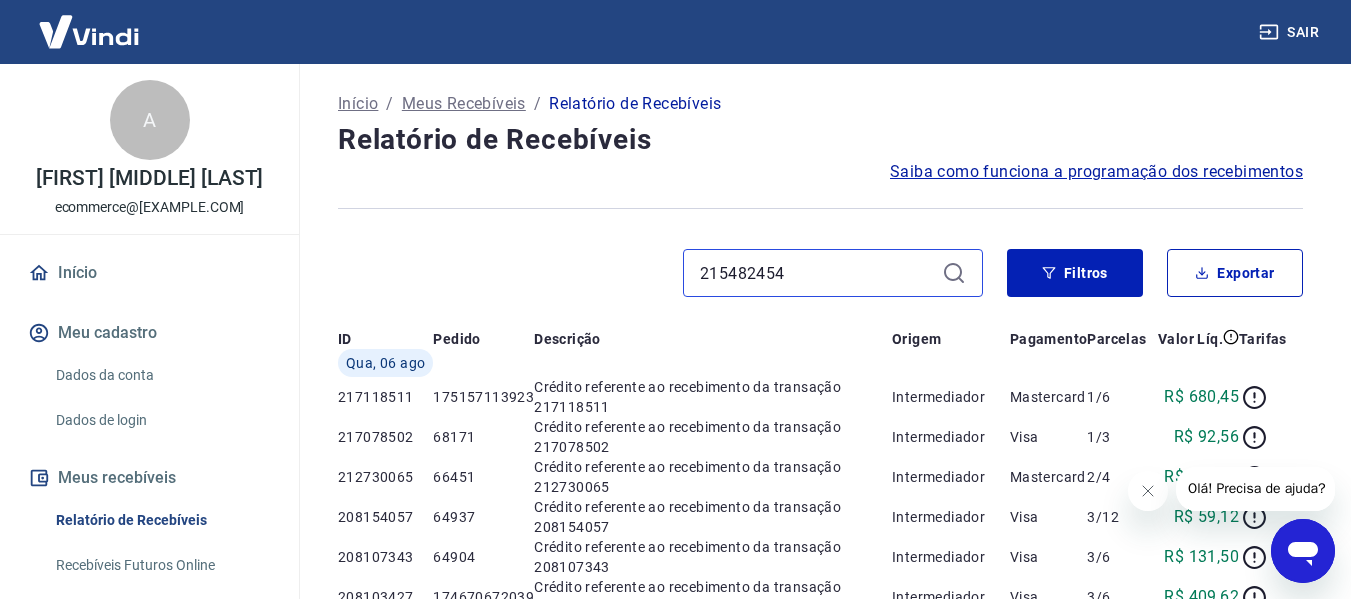 type on "215482454" 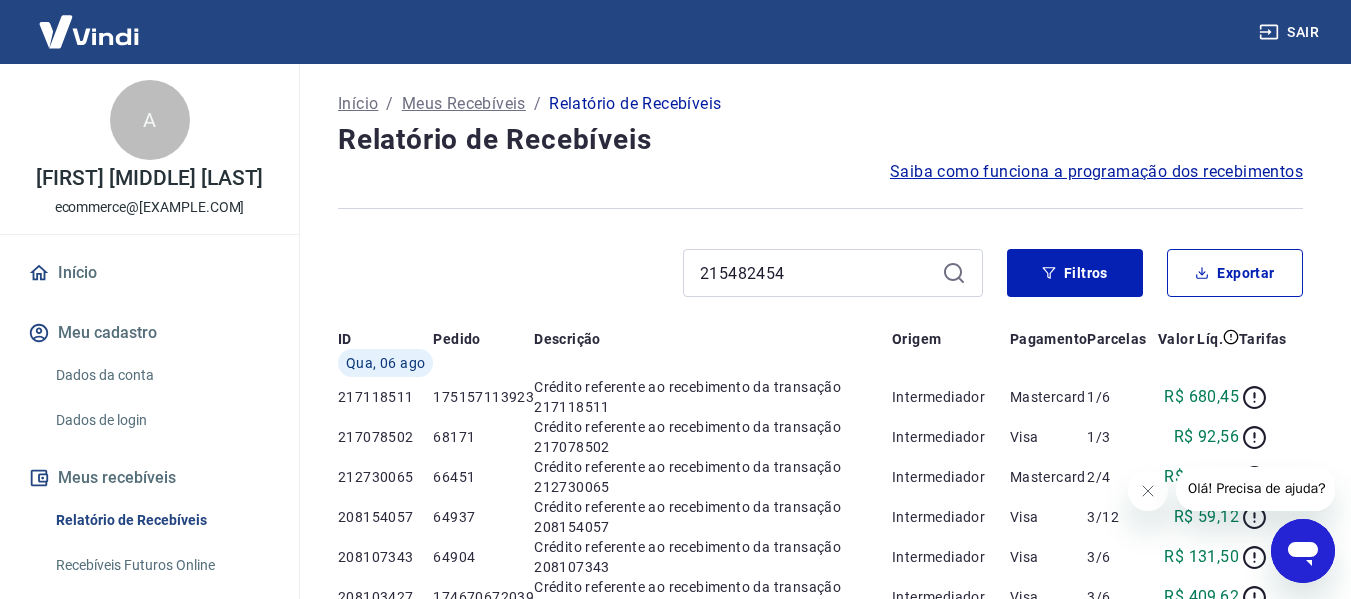 click 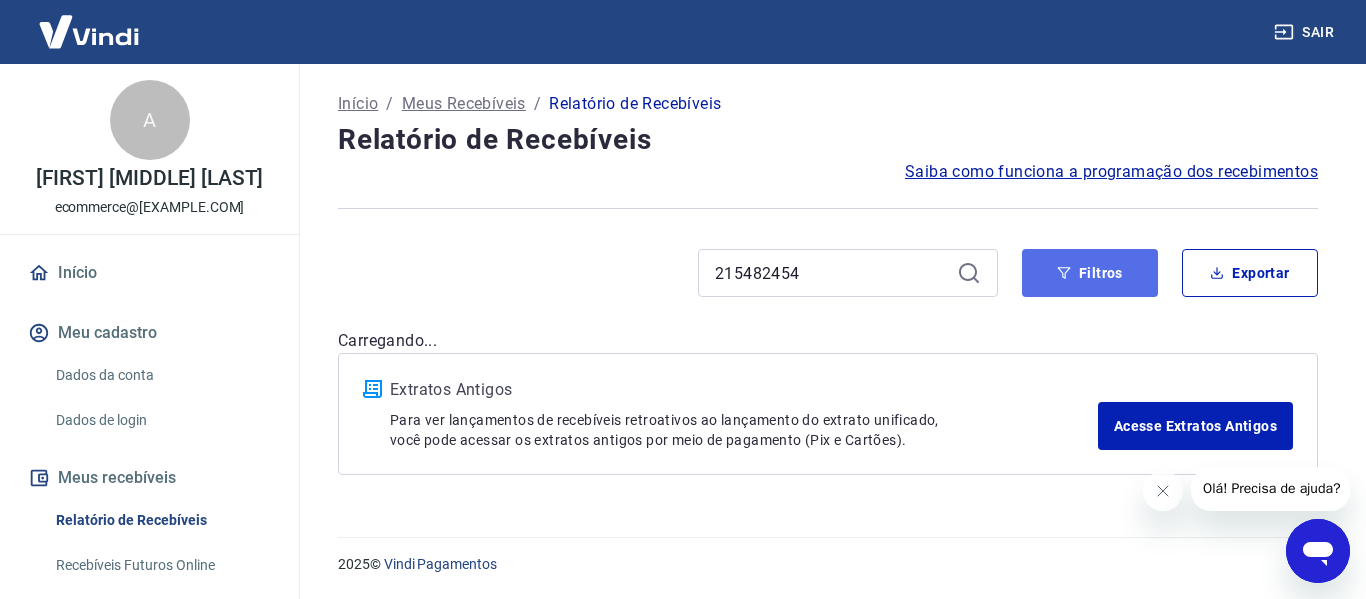 click 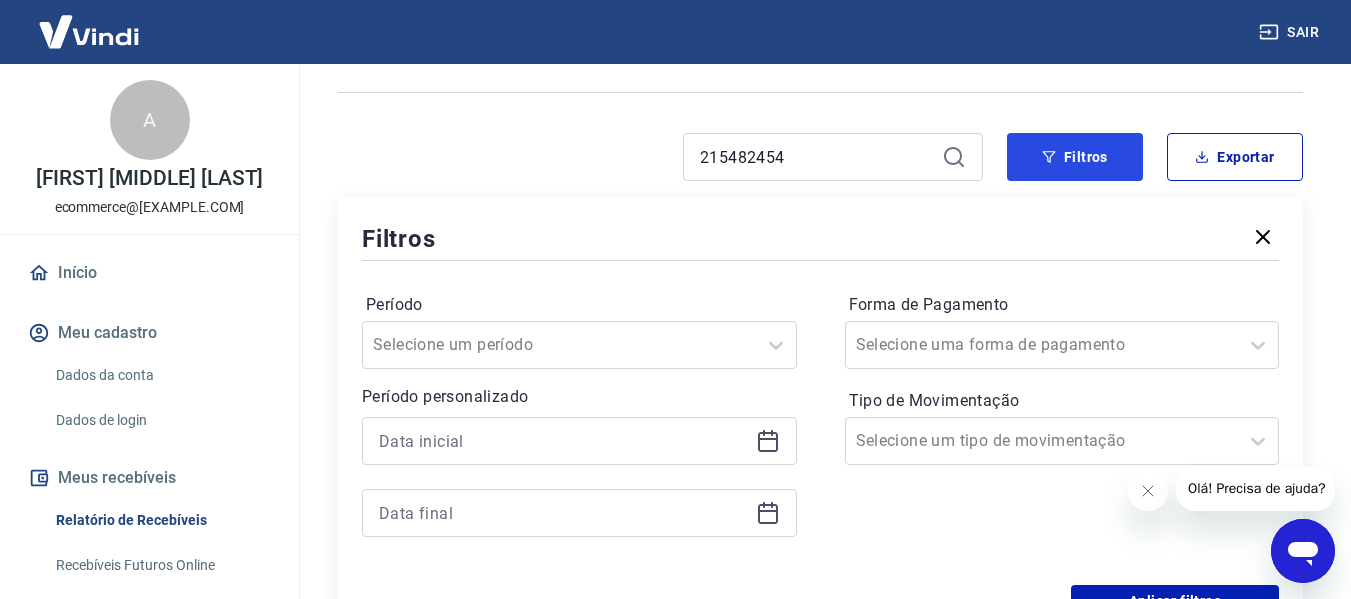 scroll, scrollTop: 100, scrollLeft: 0, axis: vertical 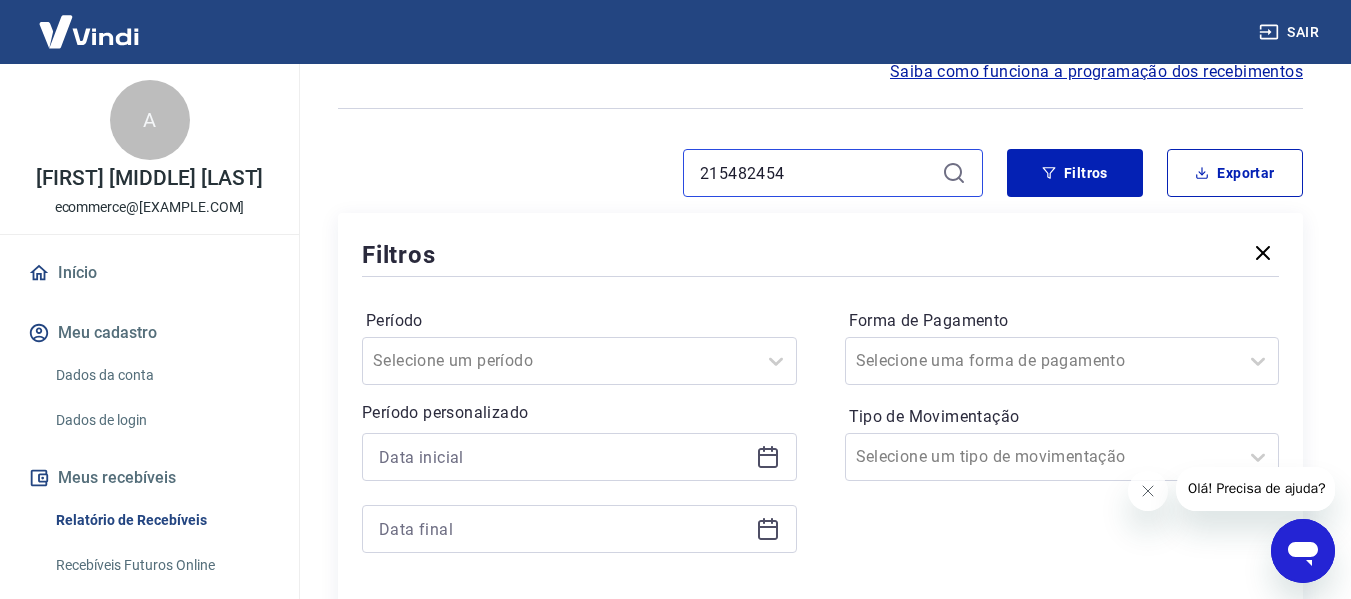 click on "215482454" at bounding box center (817, 173) 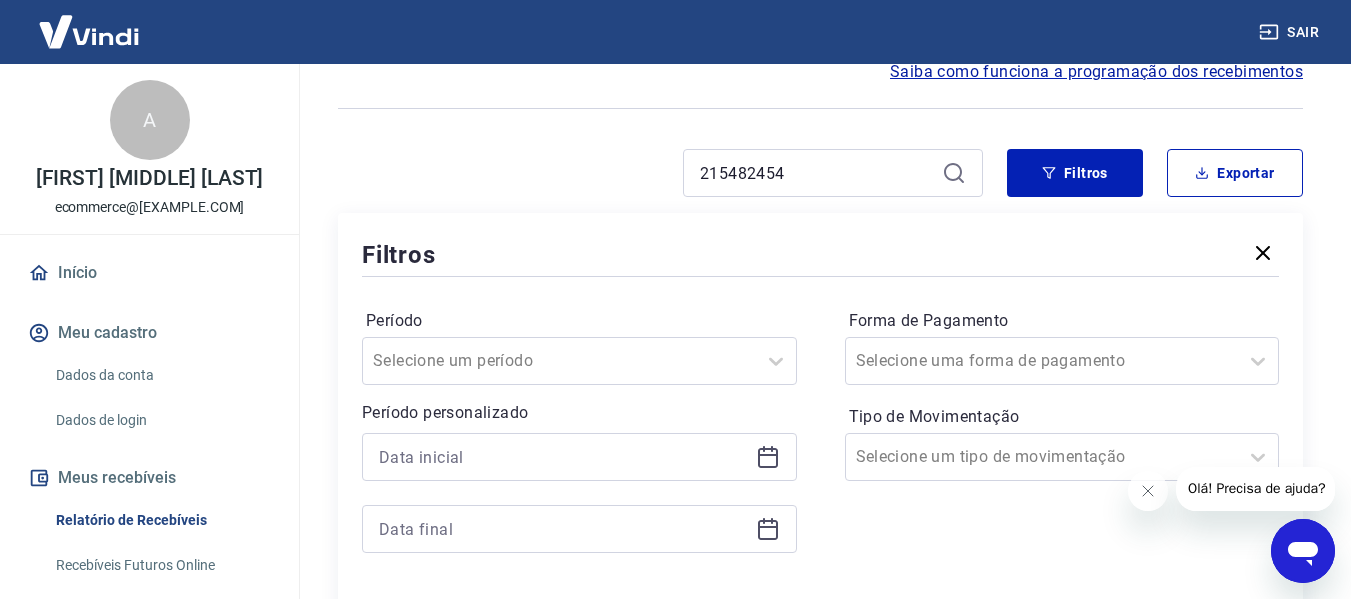 click 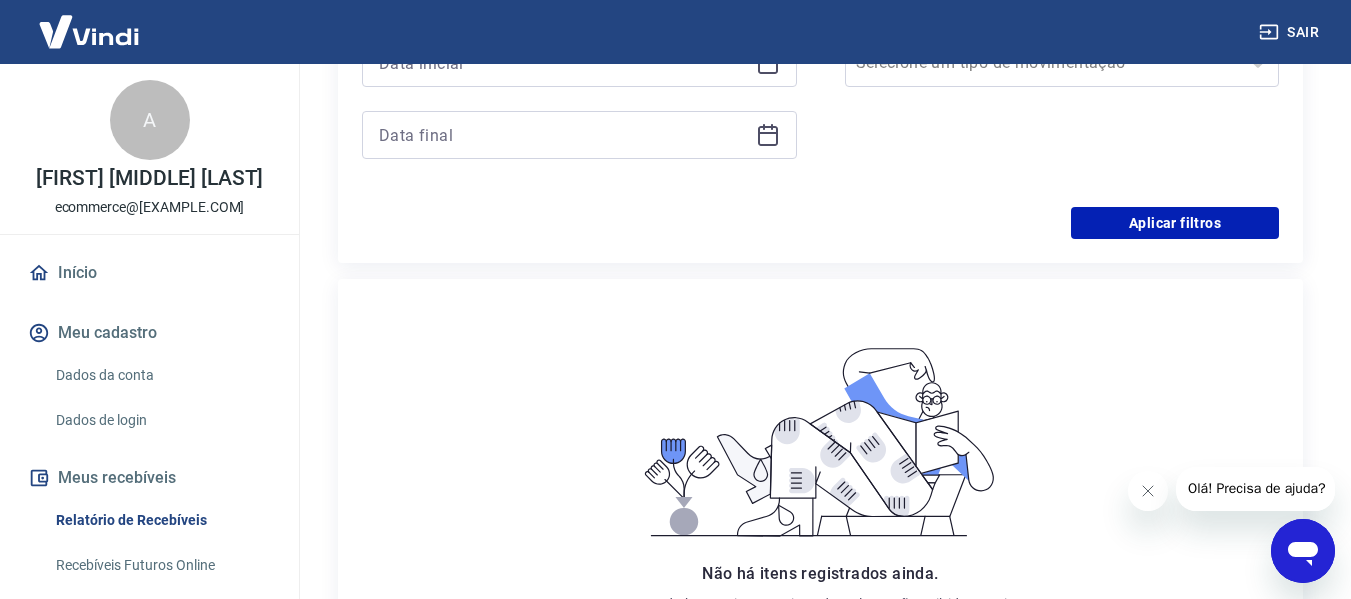 scroll, scrollTop: 200, scrollLeft: 0, axis: vertical 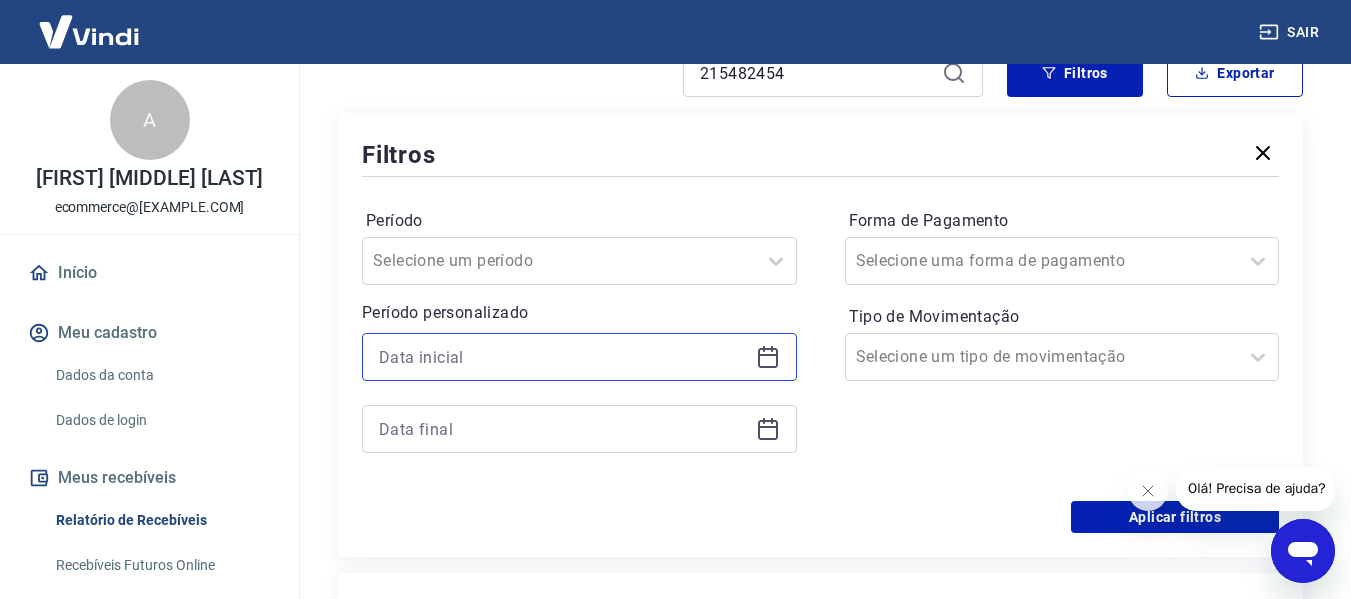 click at bounding box center (563, 357) 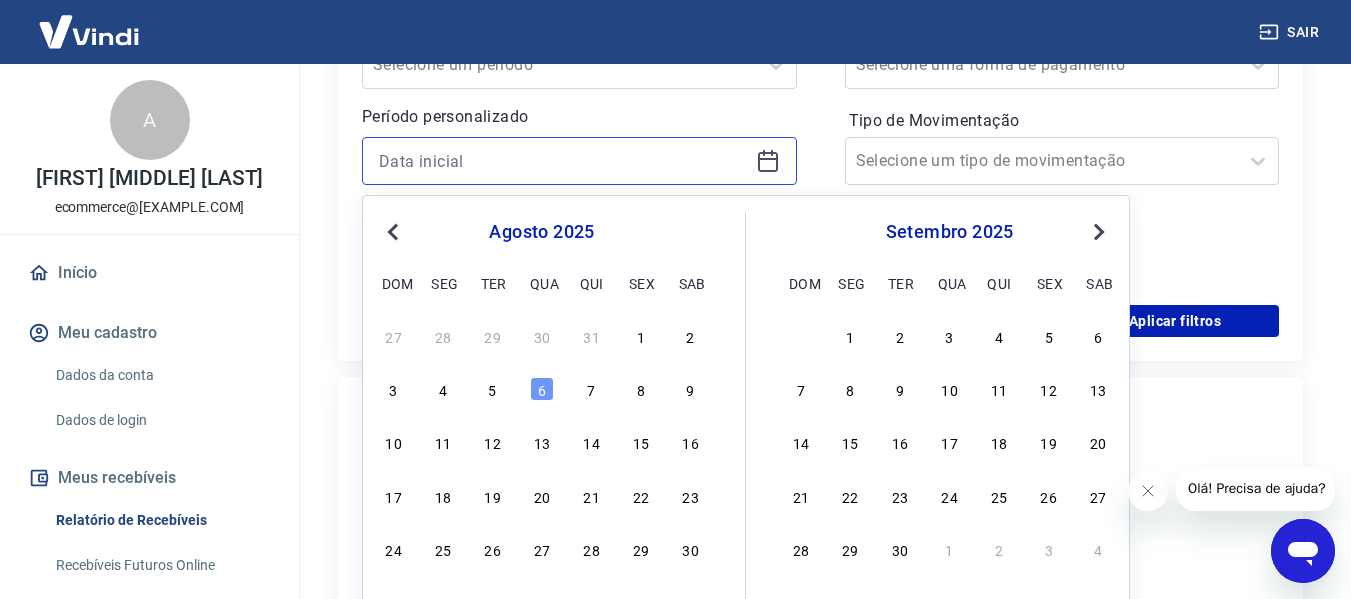 scroll, scrollTop: 400, scrollLeft: 0, axis: vertical 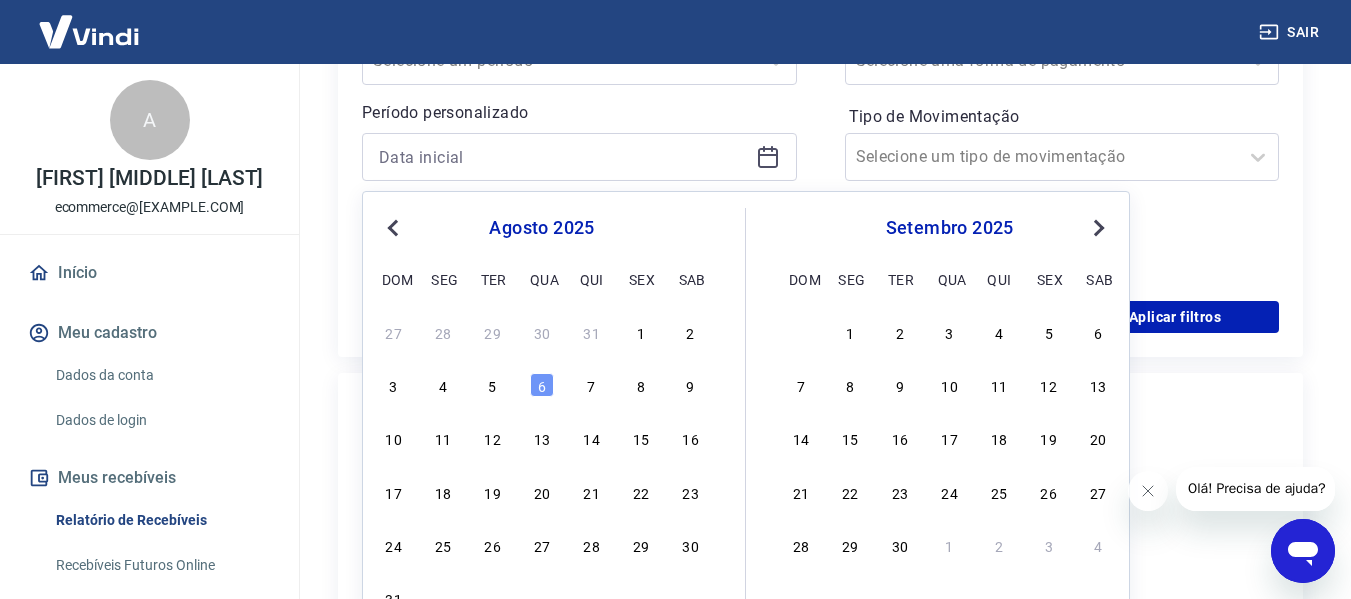 click on "Previous Month" at bounding box center (393, 228) 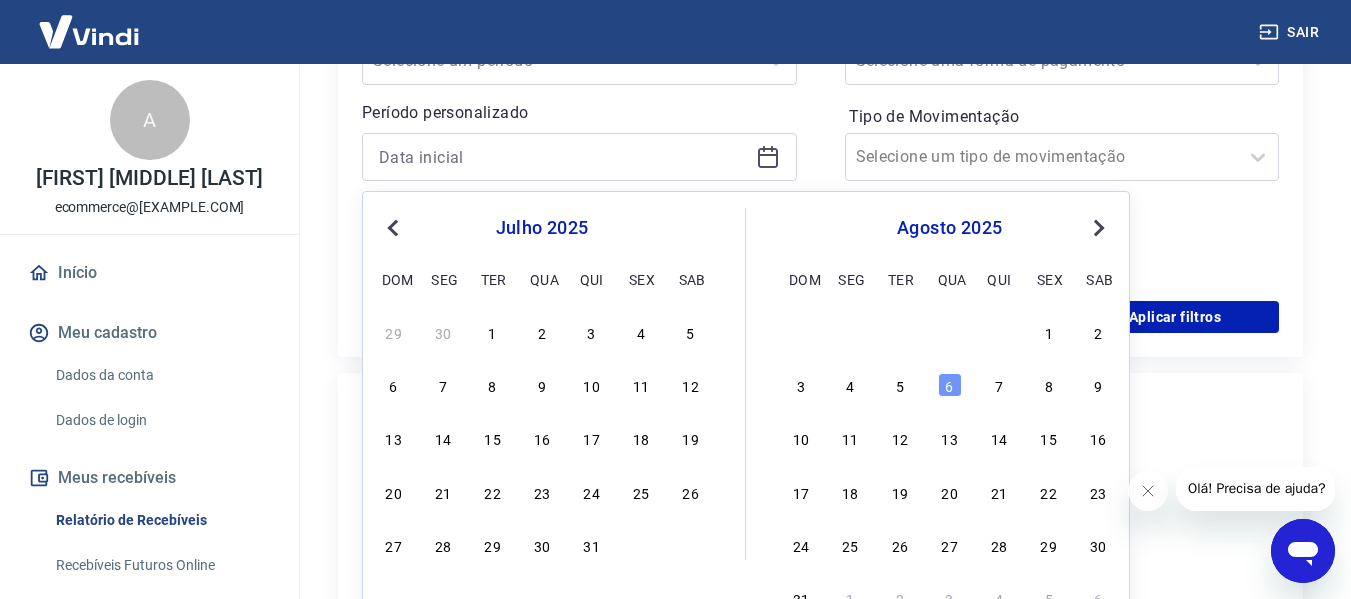 click on "Previous Month" at bounding box center [395, 227] 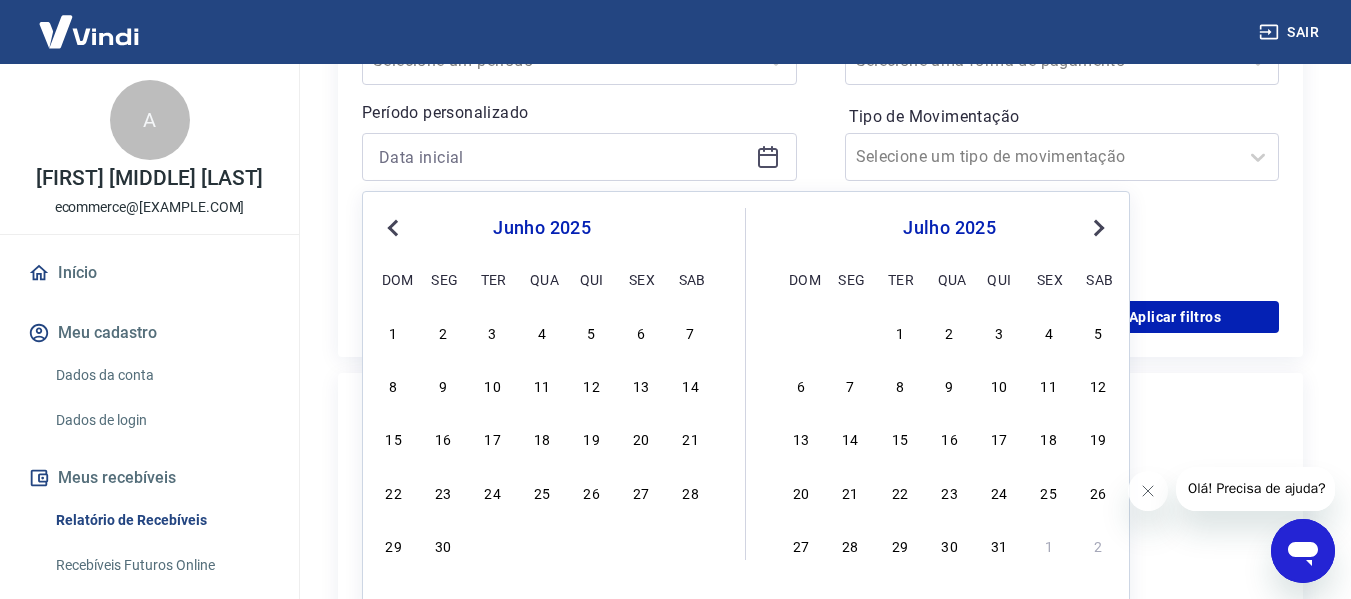 click on "26" at bounding box center (592, 492) 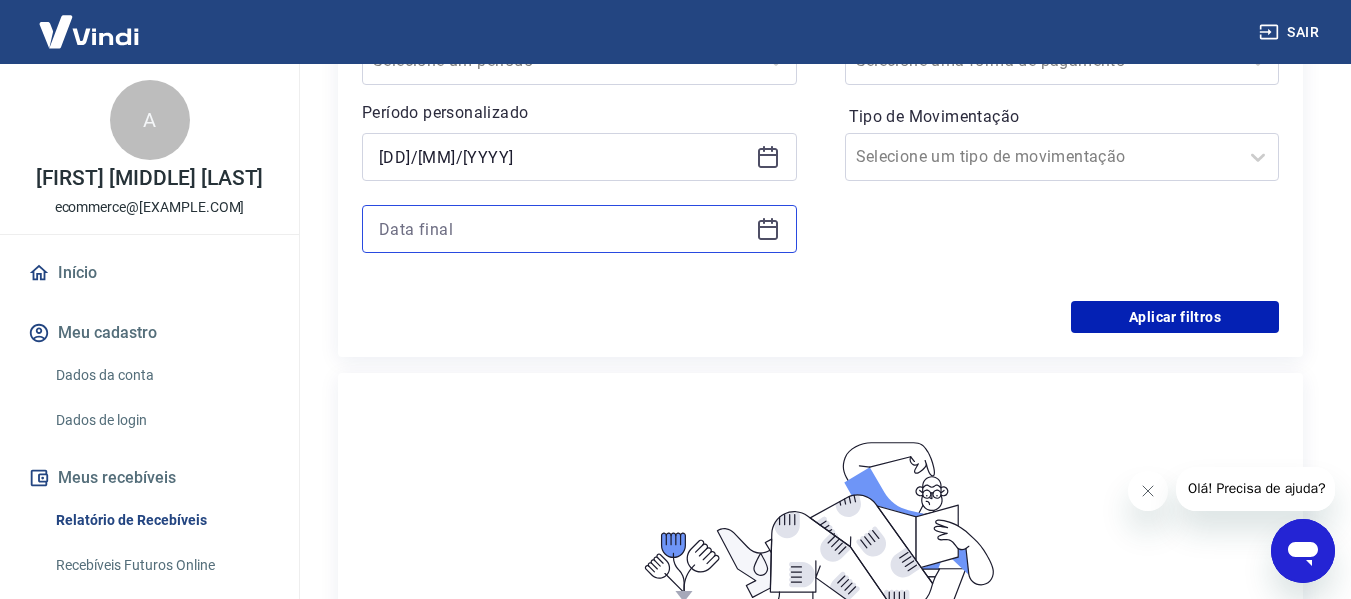 click at bounding box center [563, 229] 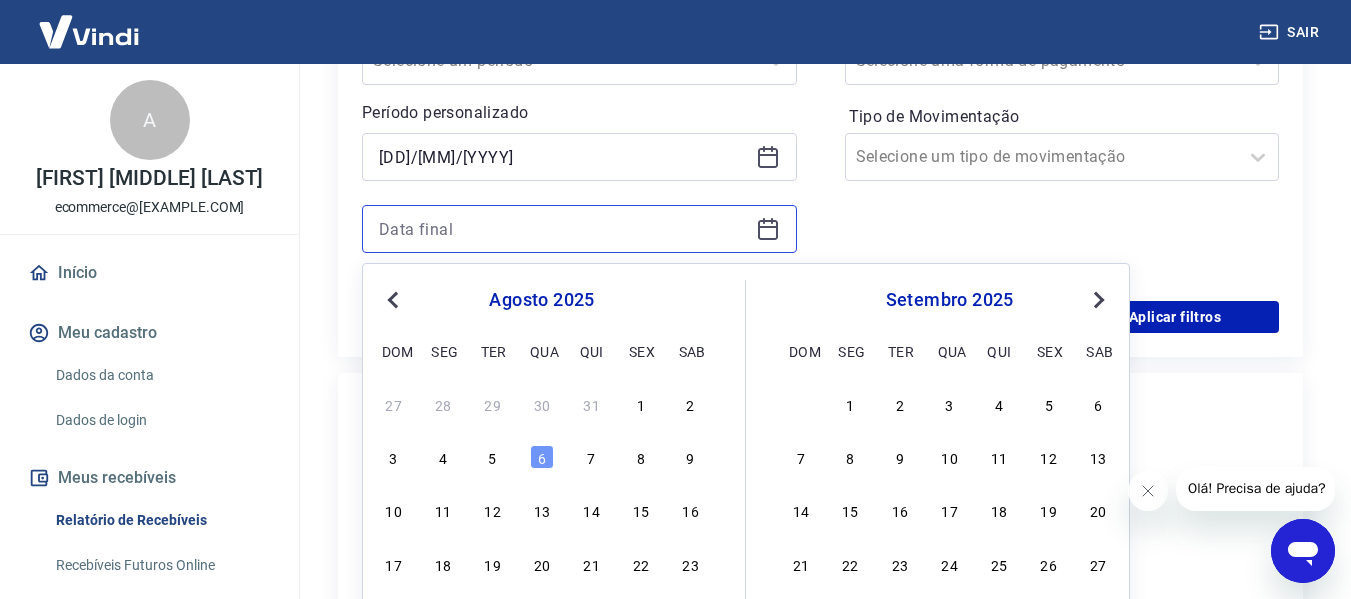 scroll, scrollTop: 600, scrollLeft: 0, axis: vertical 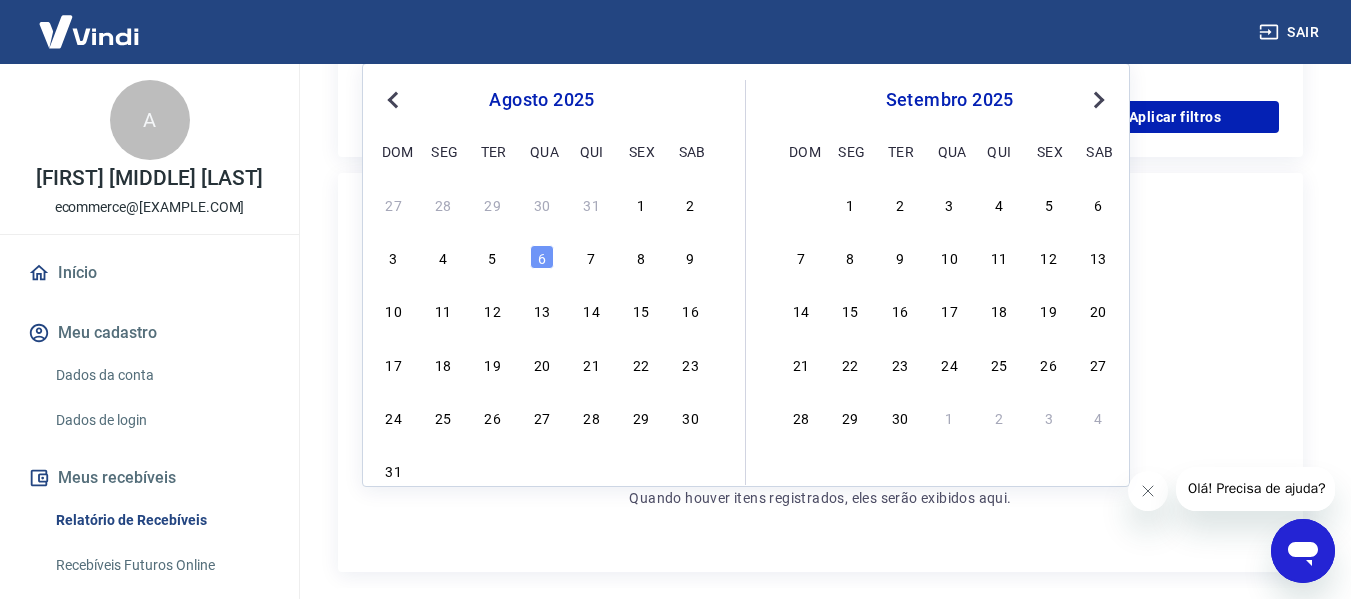 click on "Previous Month" at bounding box center [395, 99] 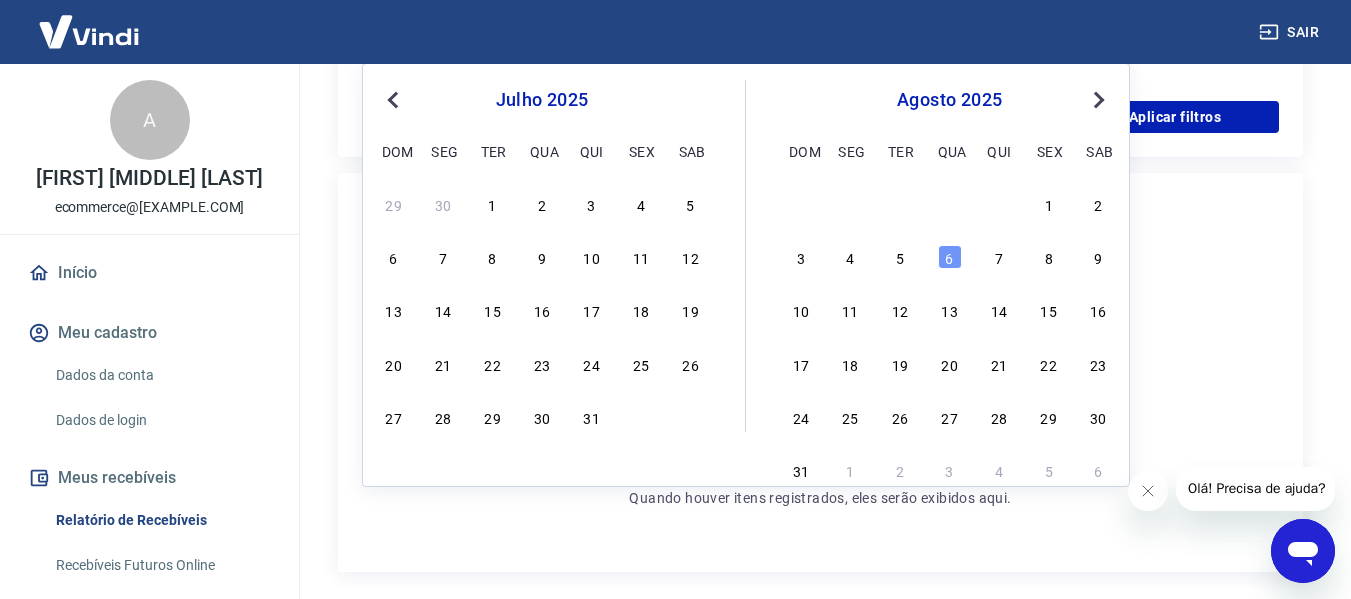 click on "julho 2025 dom seg ter qua qui sex sab" at bounding box center [542, 122] 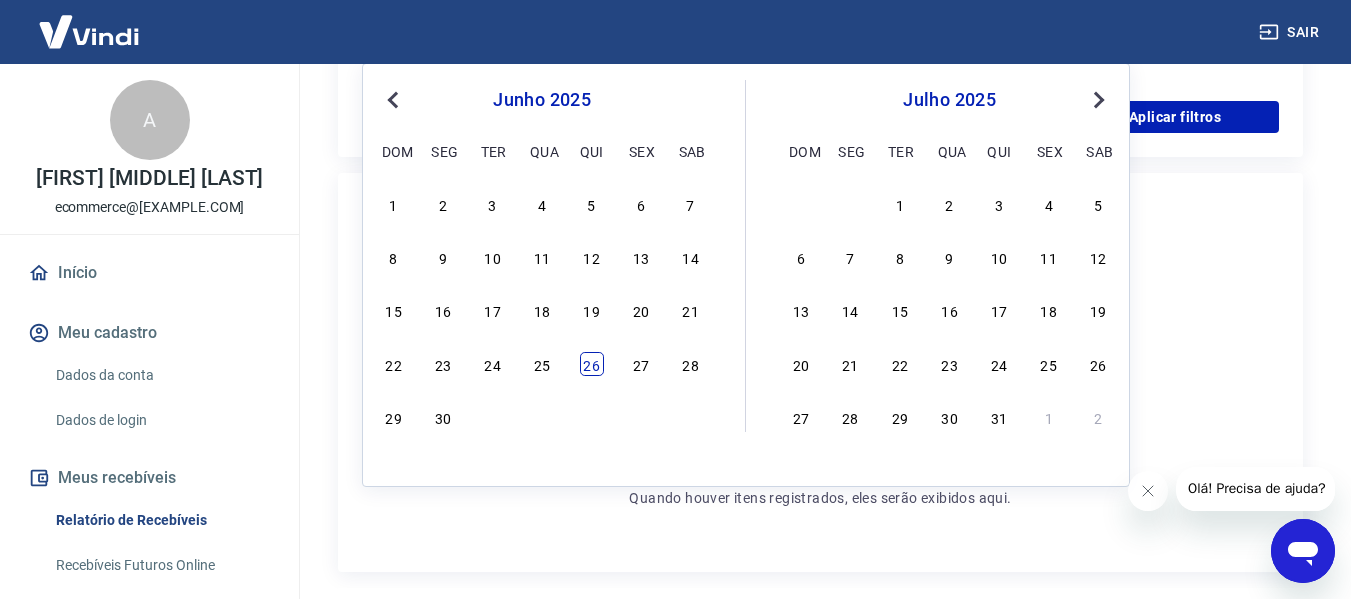 click on "26" at bounding box center [592, 364] 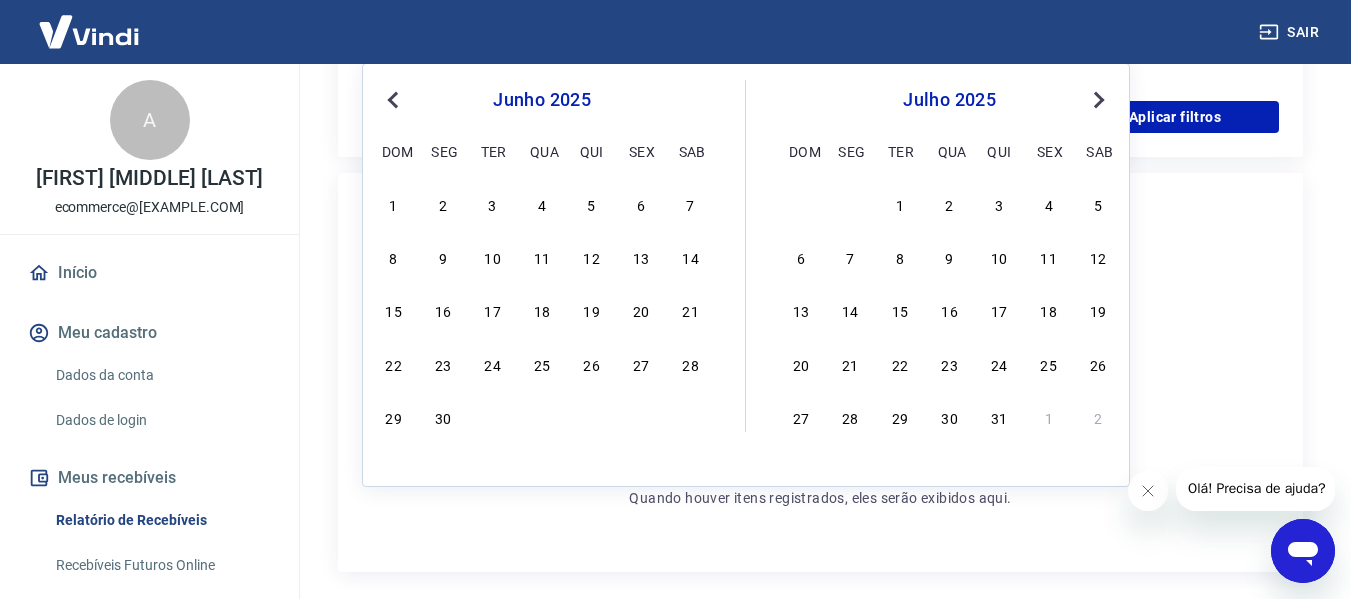 type on "[DD]/[MM]/[YYYY]" 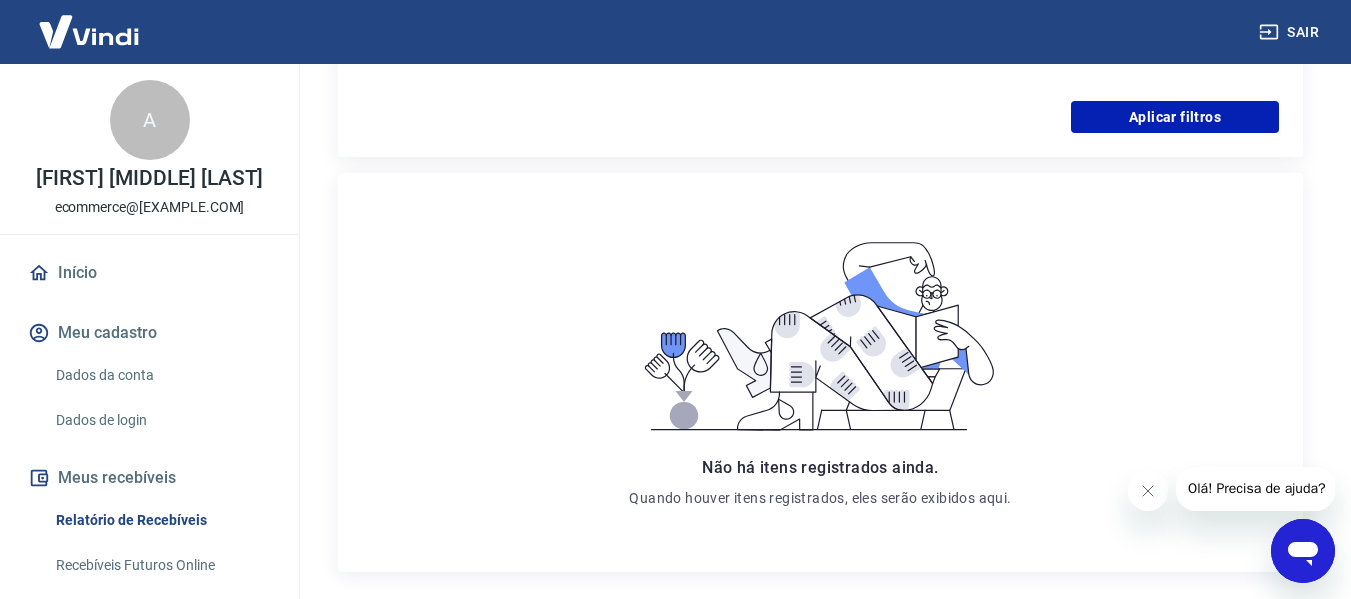 click on "Não há itens registrados ainda. Quando houver itens registrados, eles serão exibidos aqui." at bounding box center (820, 372) 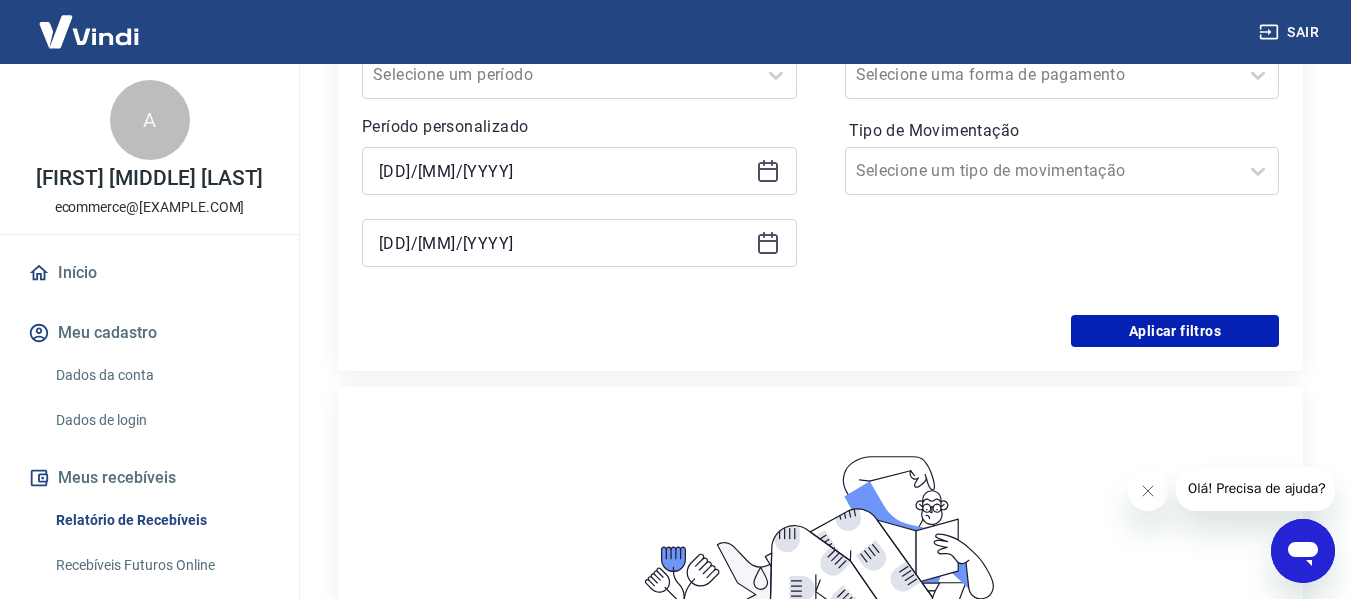 scroll, scrollTop: 200, scrollLeft: 0, axis: vertical 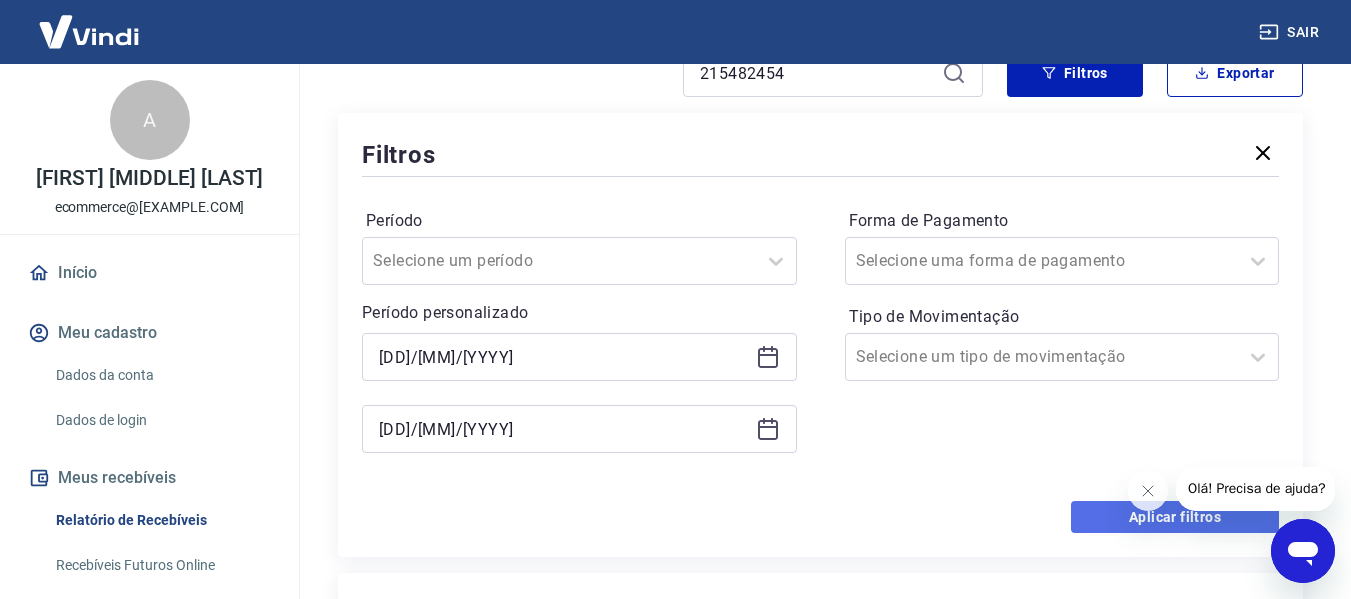 click on "Aplicar filtros" at bounding box center [1175, 517] 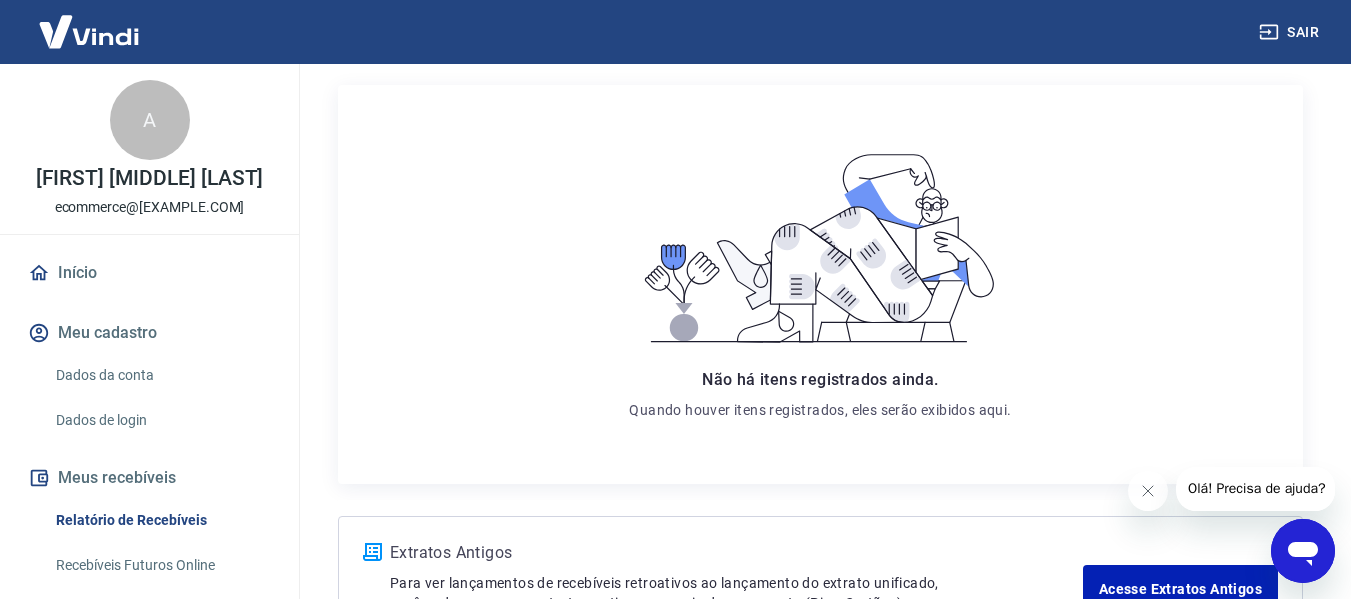 scroll, scrollTop: 94, scrollLeft: 0, axis: vertical 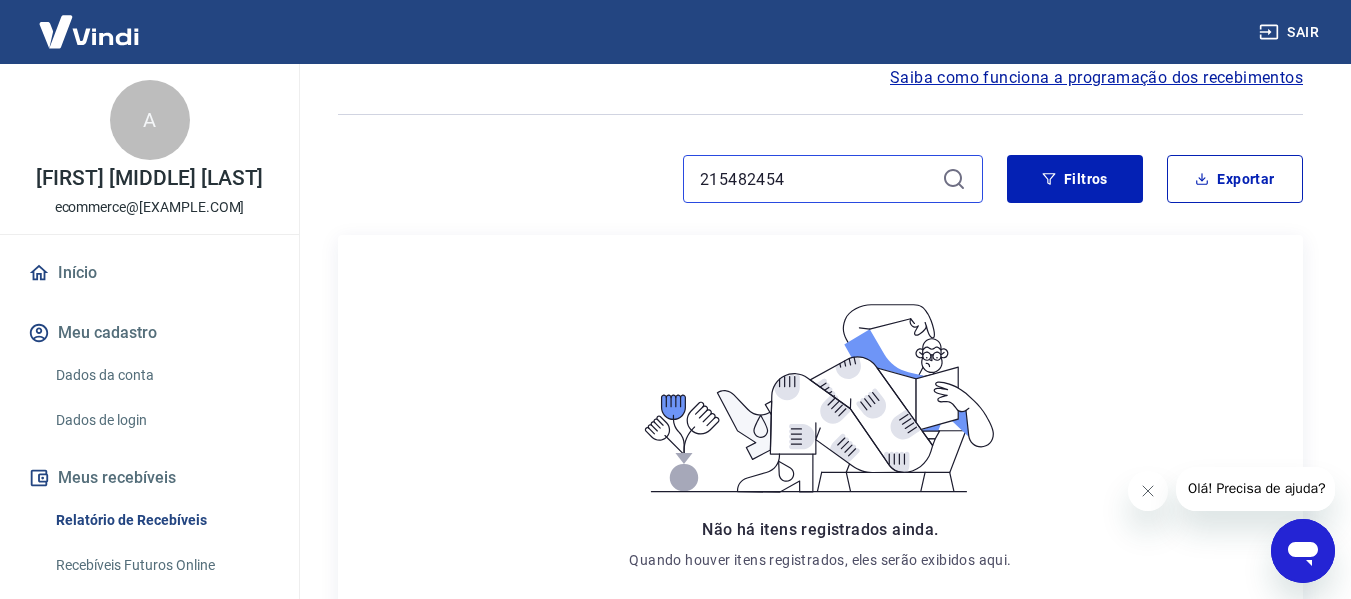 drag, startPoint x: 876, startPoint y: 174, endPoint x: 626, endPoint y: 207, distance: 252.1686 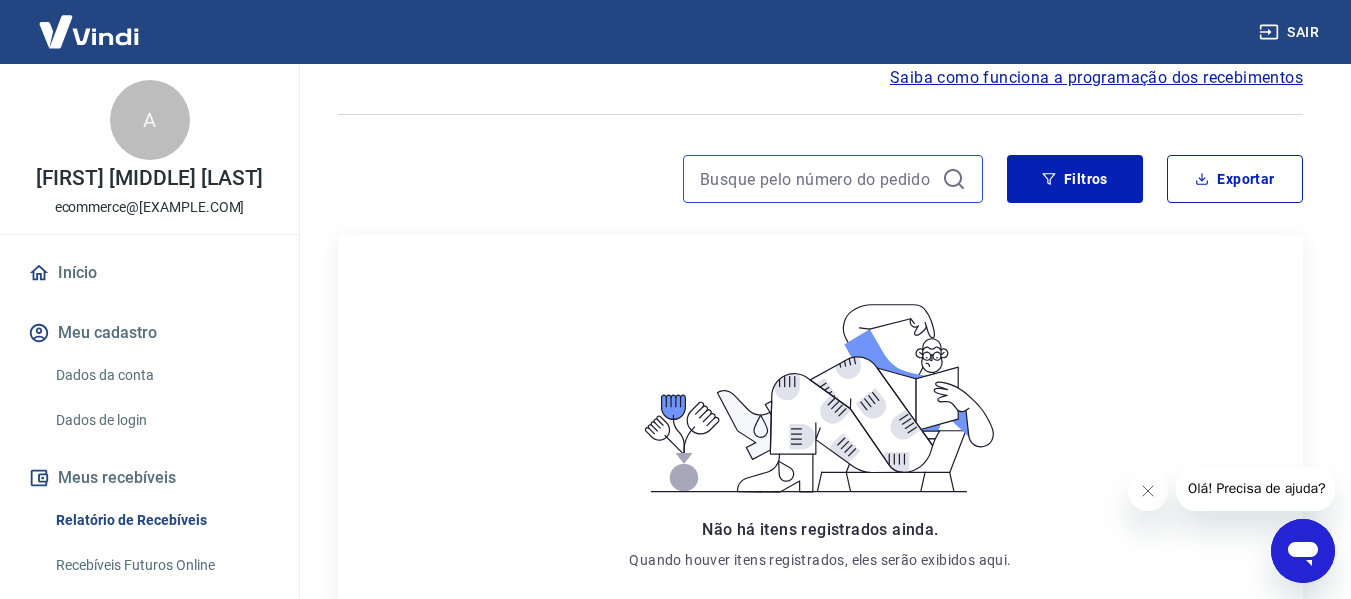 type 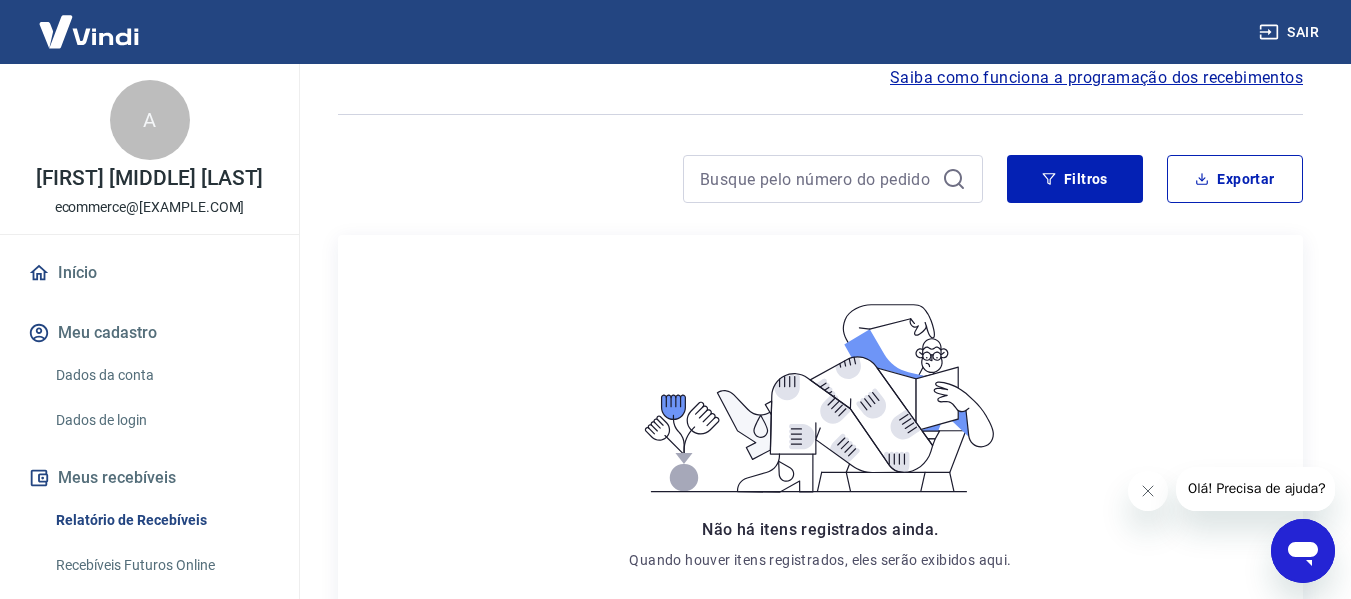 click on "Não há itens registrados ainda. Quando houver itens registrados, eles serão exibidos aqui." at bounding box center (820, 434) 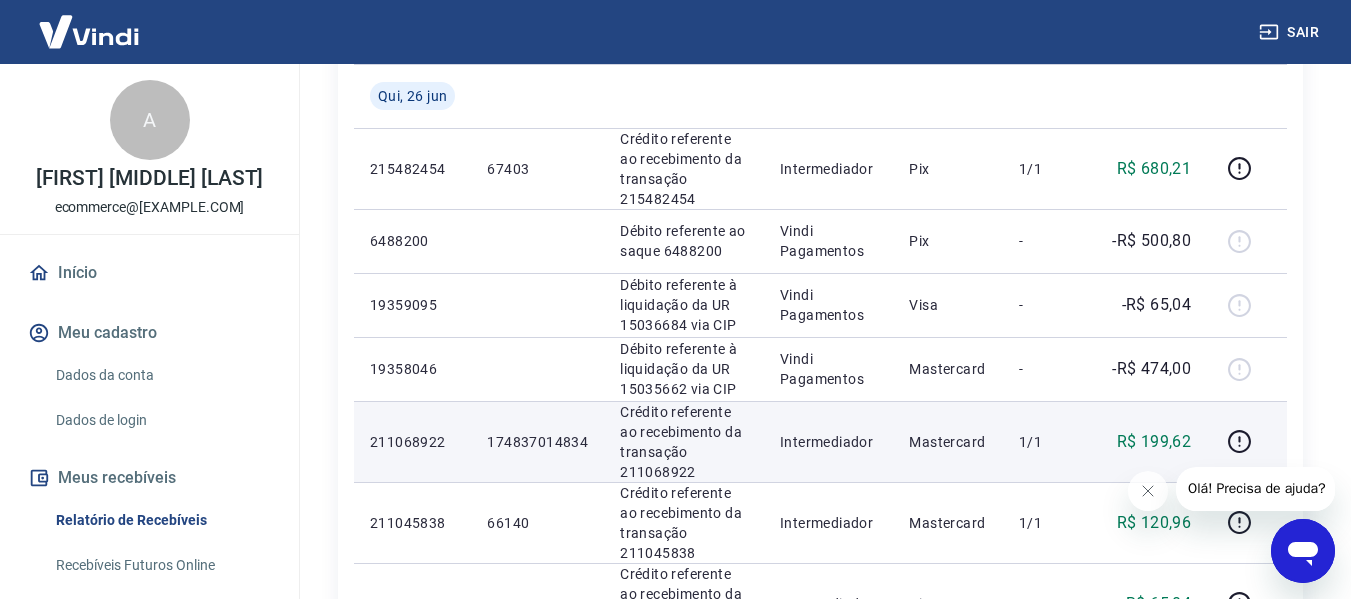 scroll, scrollTop: 300, scrollLeft: 0, axis: vertical 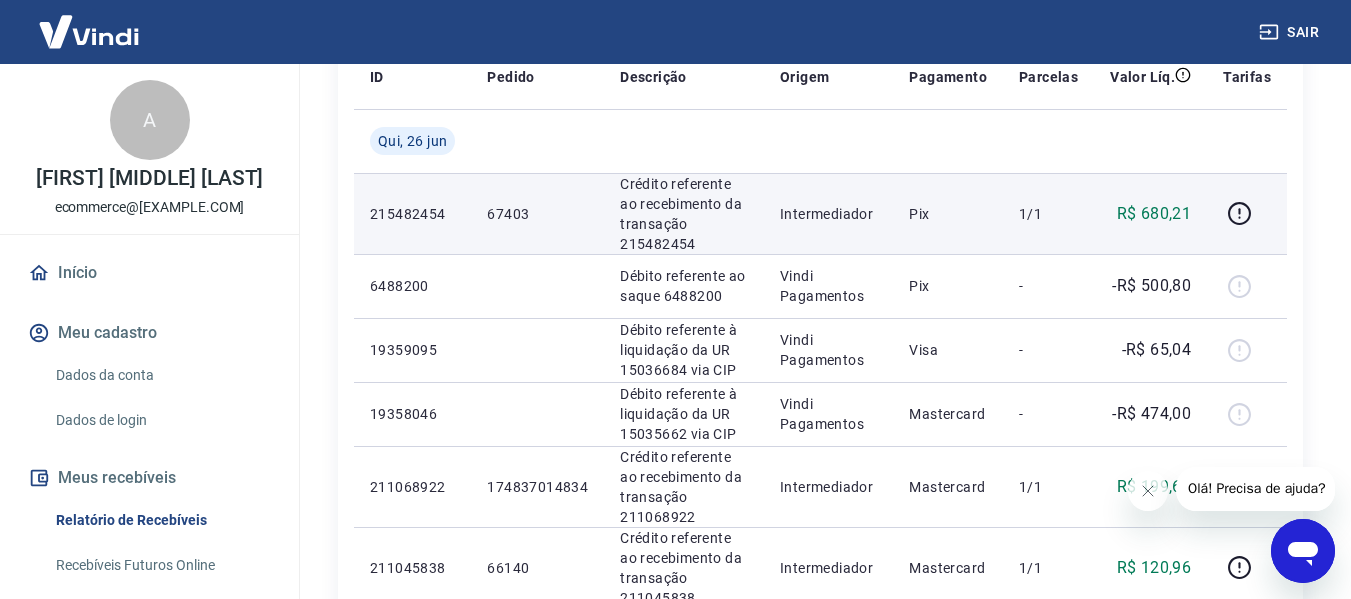 click on "215482454" at bounding box center [412, 214] 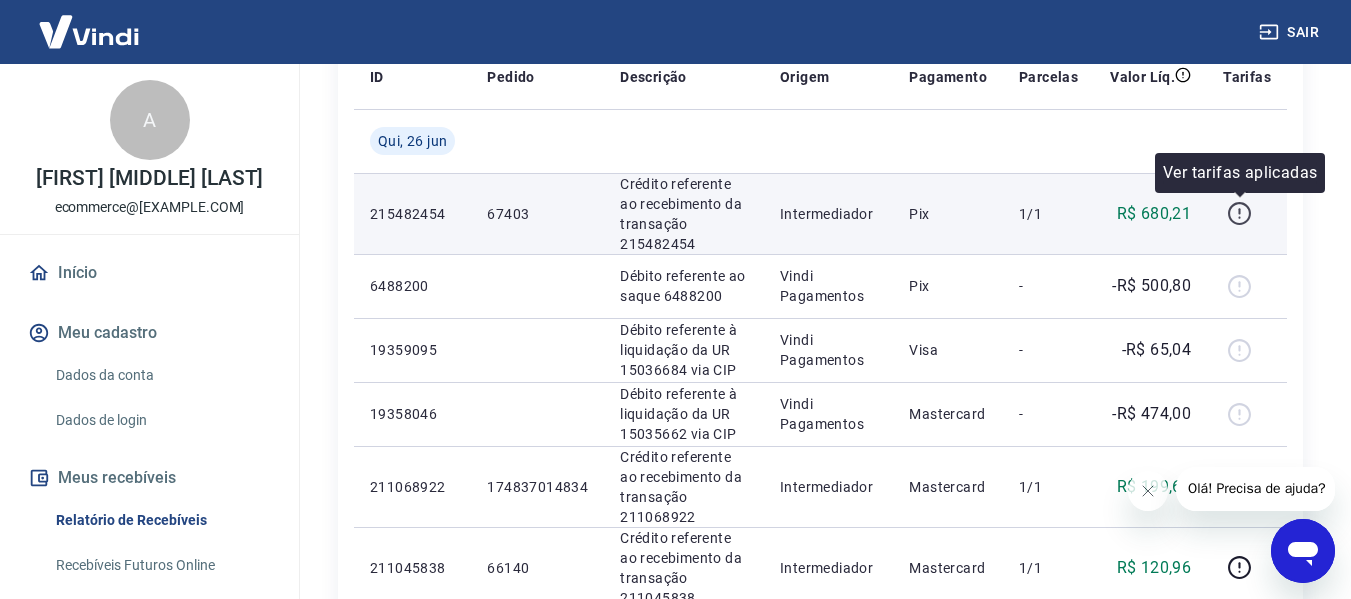 click 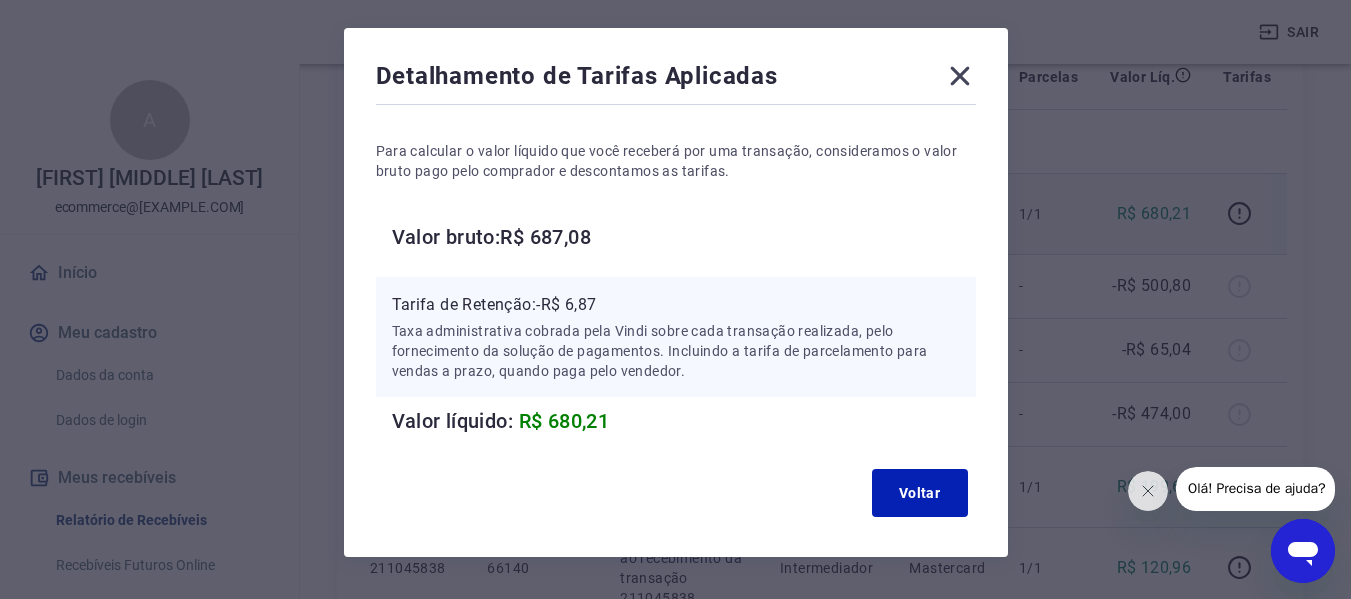 scroll, scrollTop: 22, scrollLeft: 0, axis: vertical 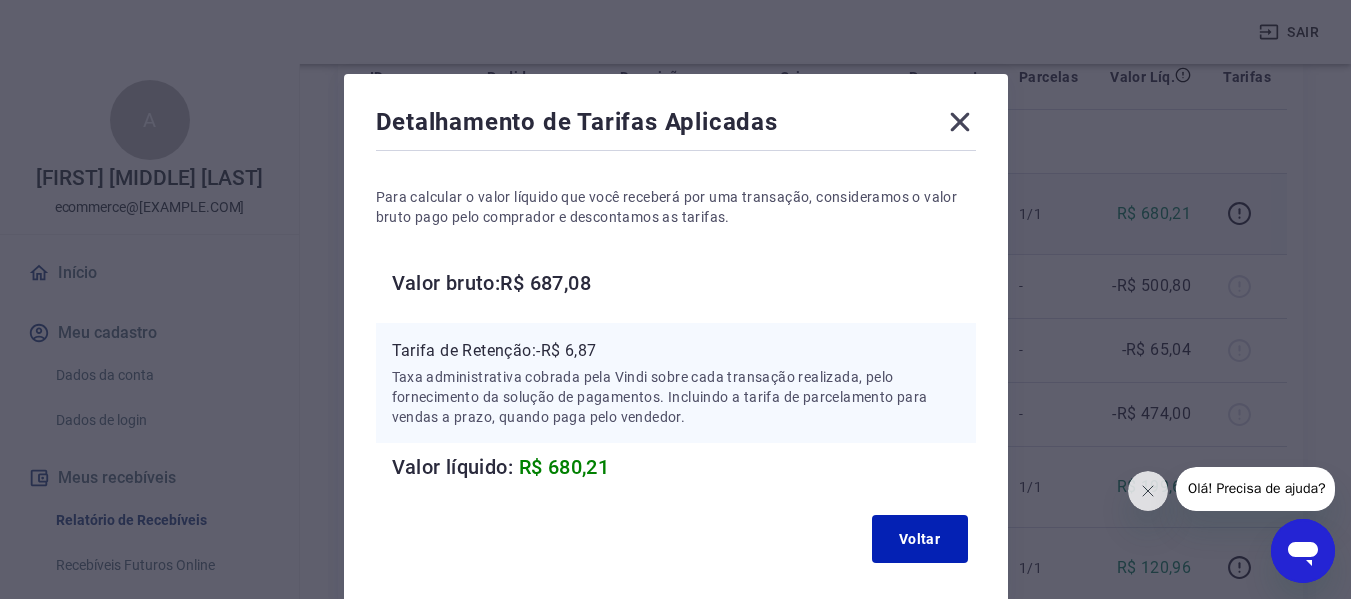 click 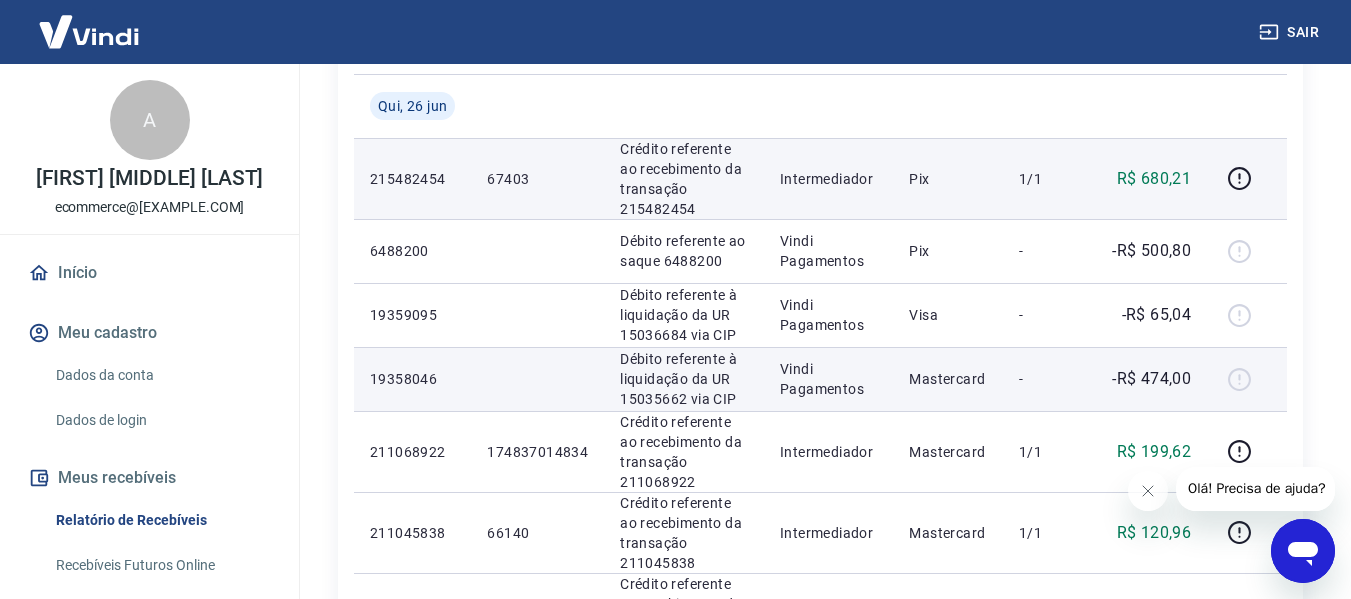 scroll, scrollTop: 300, scrollLeft: 0, axis: vertical 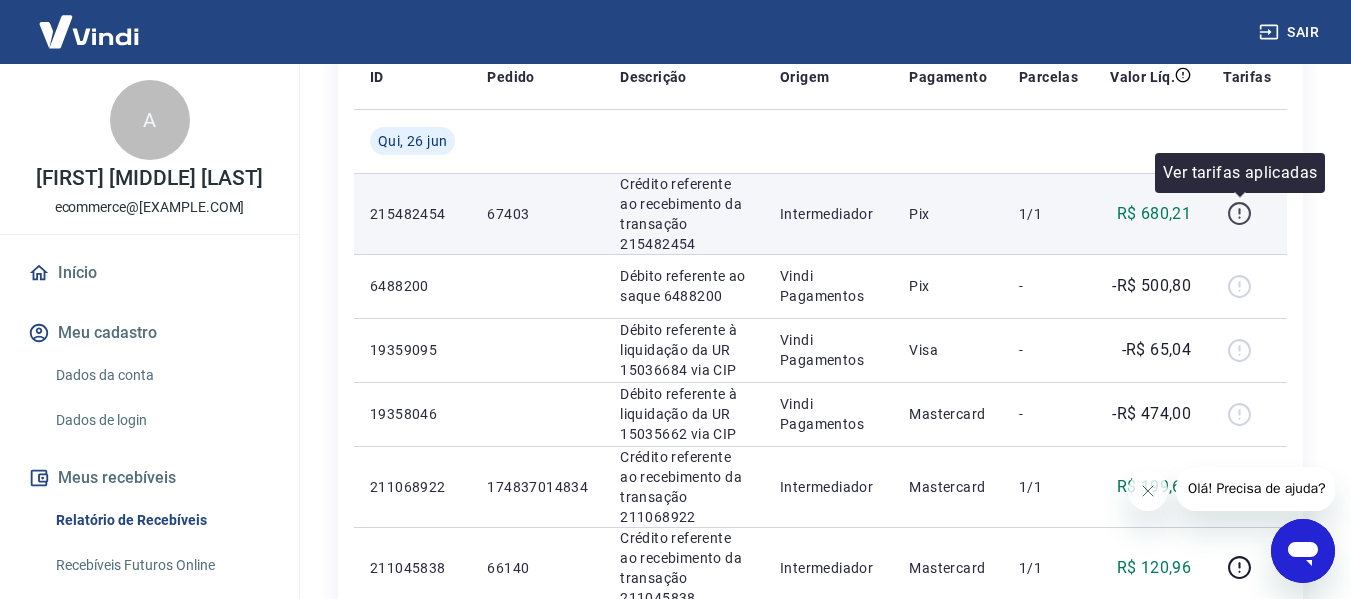 click 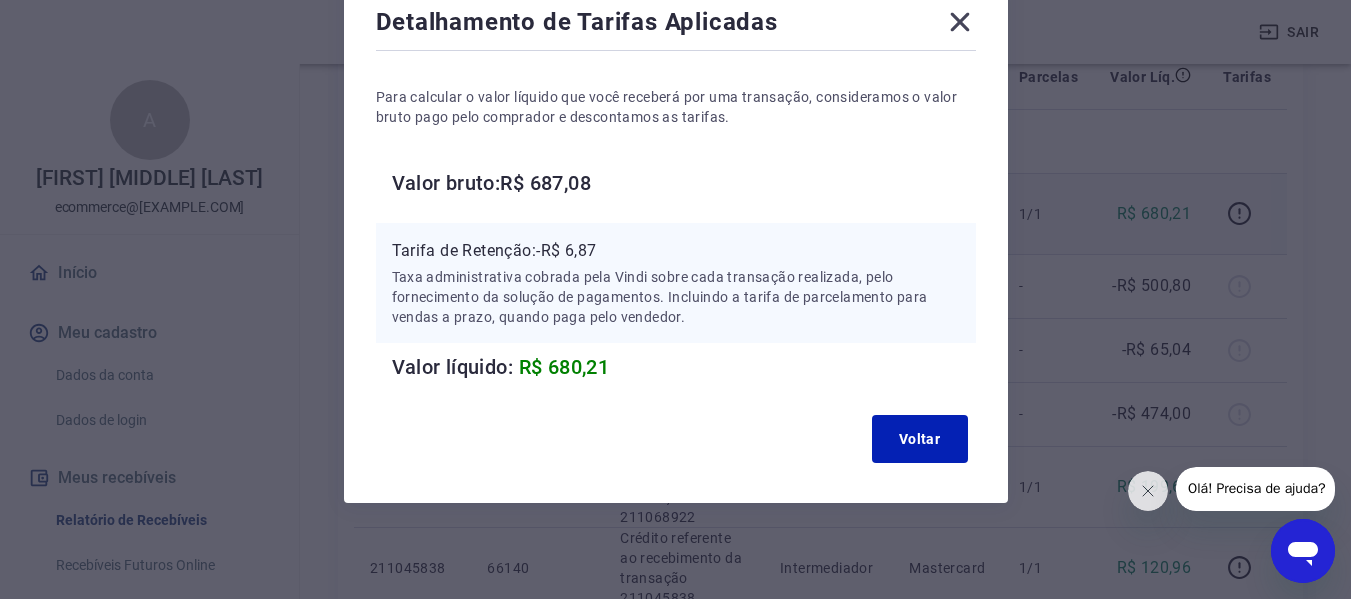 scroll, scrollTop: 22, scrollLeft: 0, axis: vertical 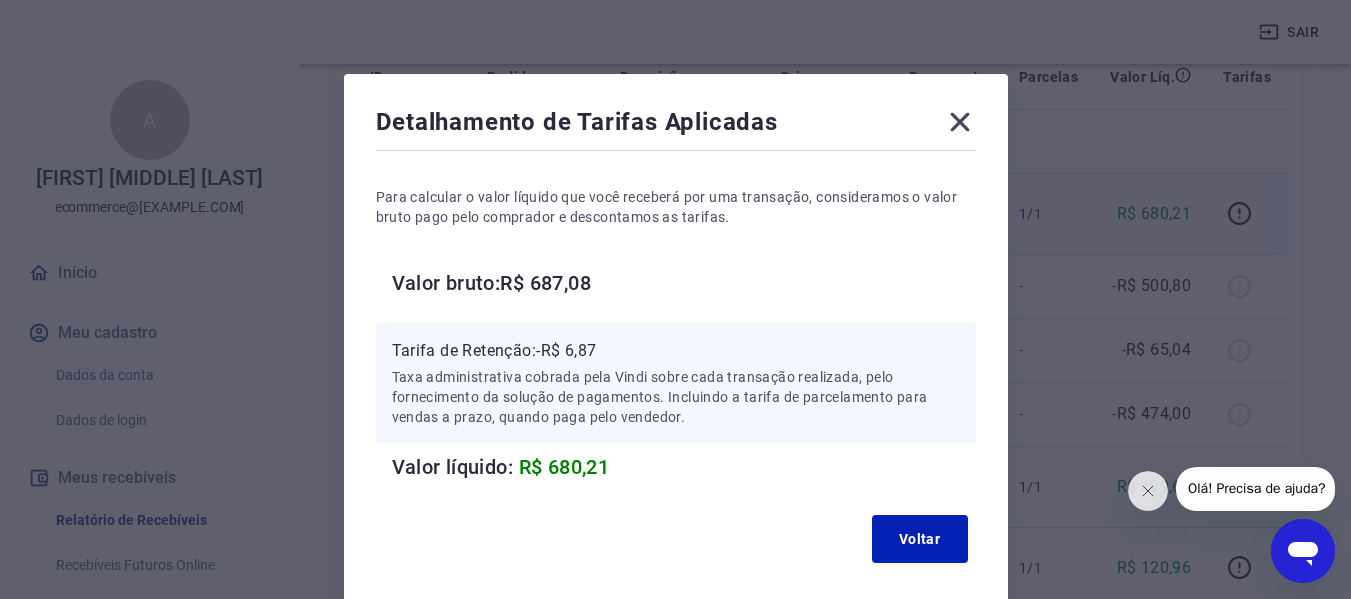 click 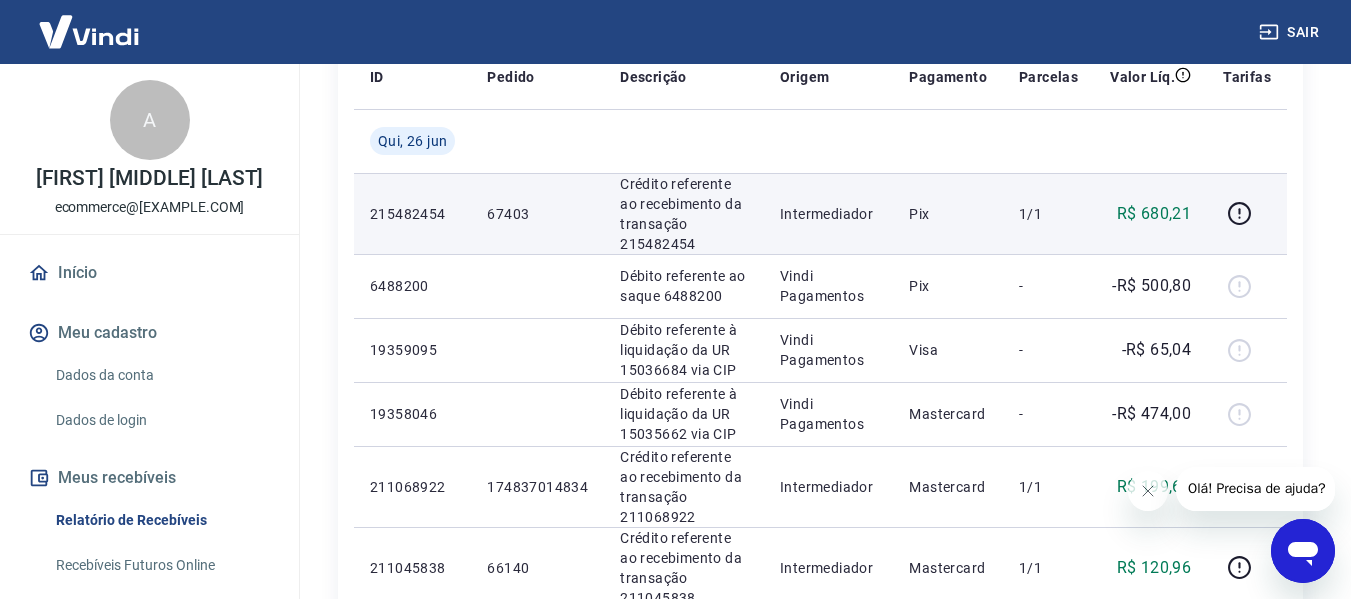 click on "215482454" at bounding box center [412, 214] 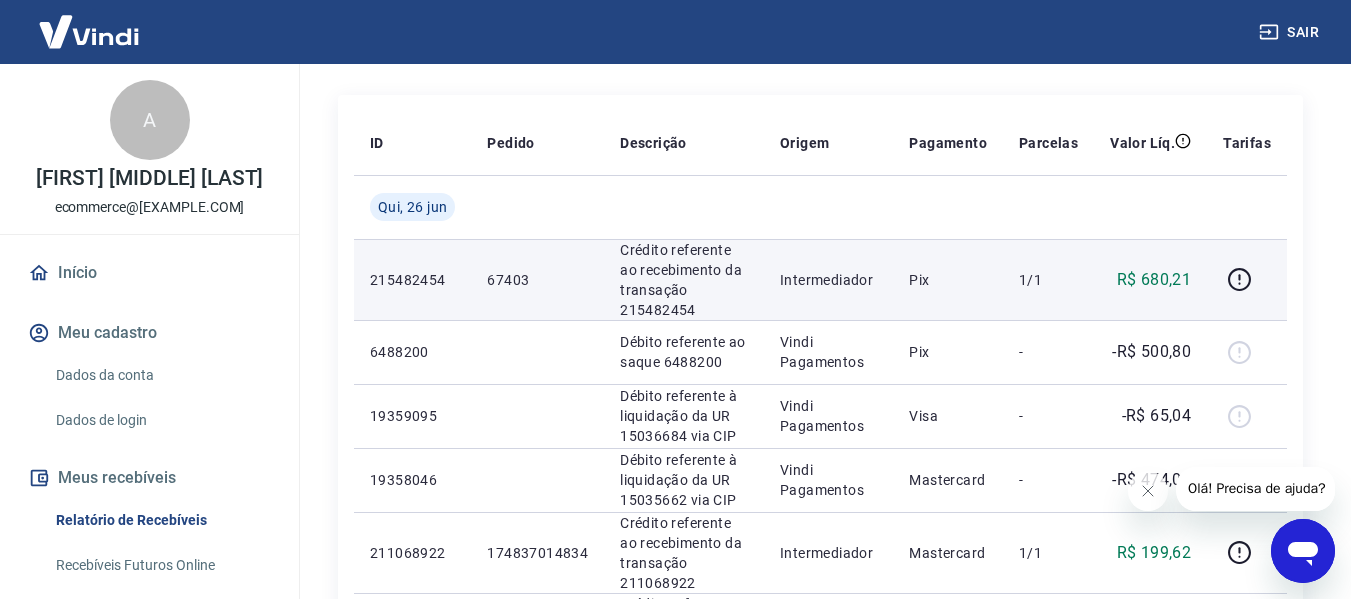scroll, scrollTop: 200, scrollLeft: 0, axis: vertical 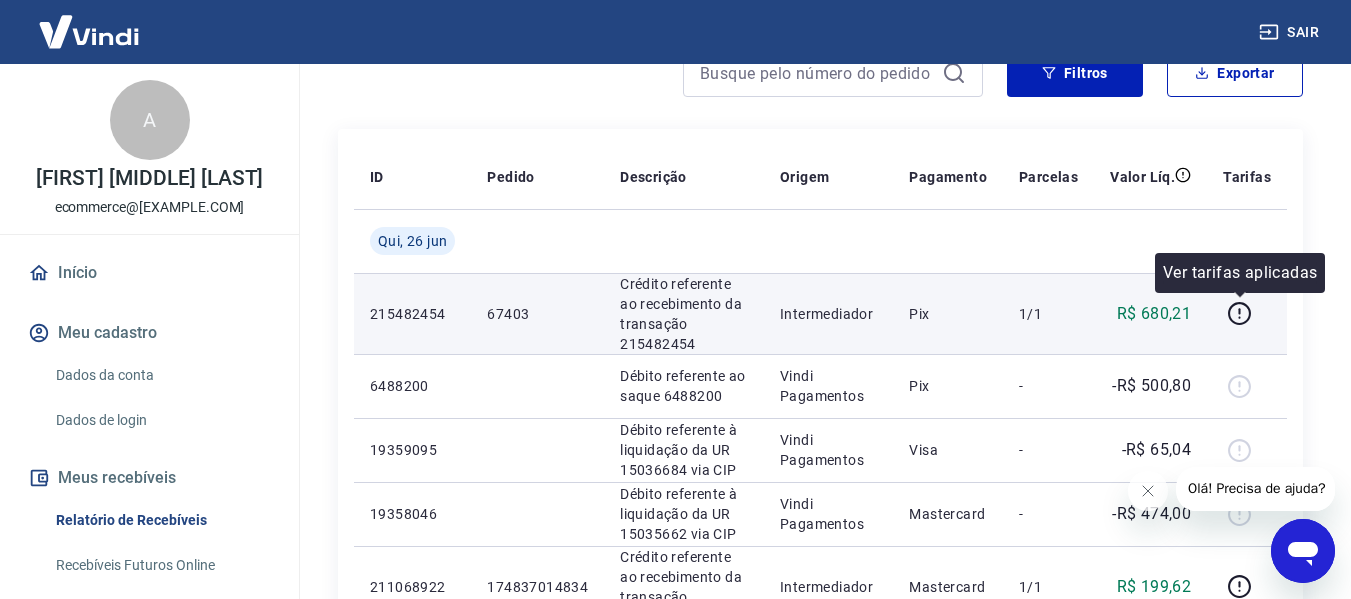 click at bounding box center (1247, 314) 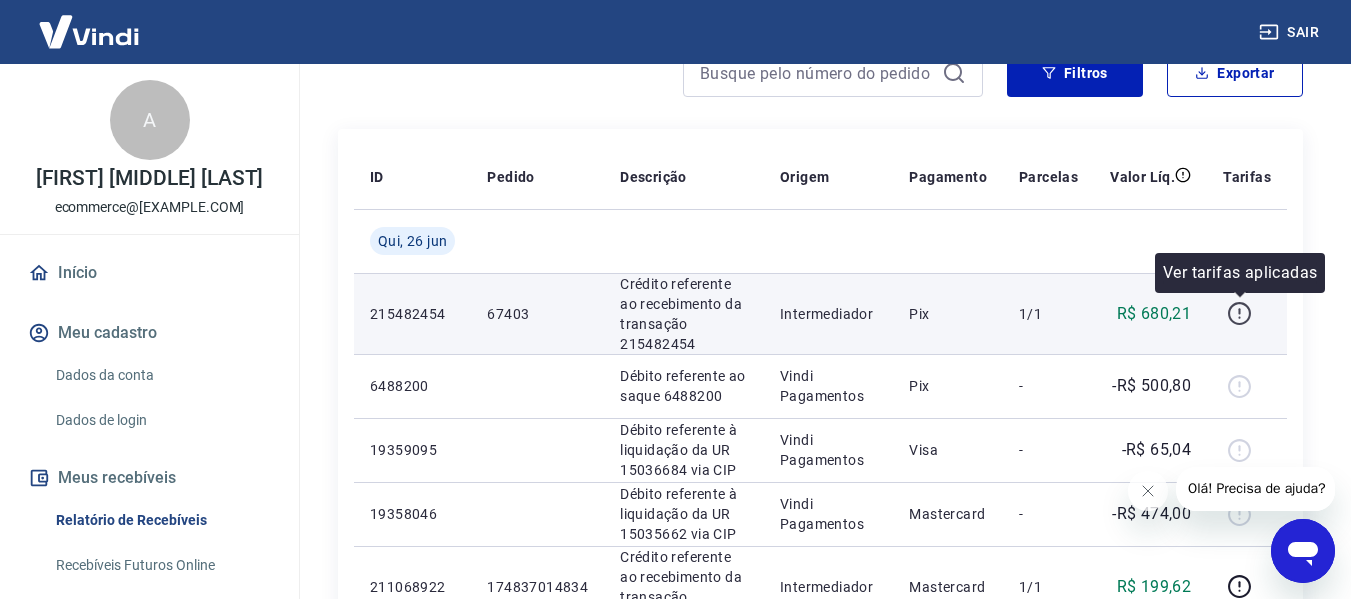 click 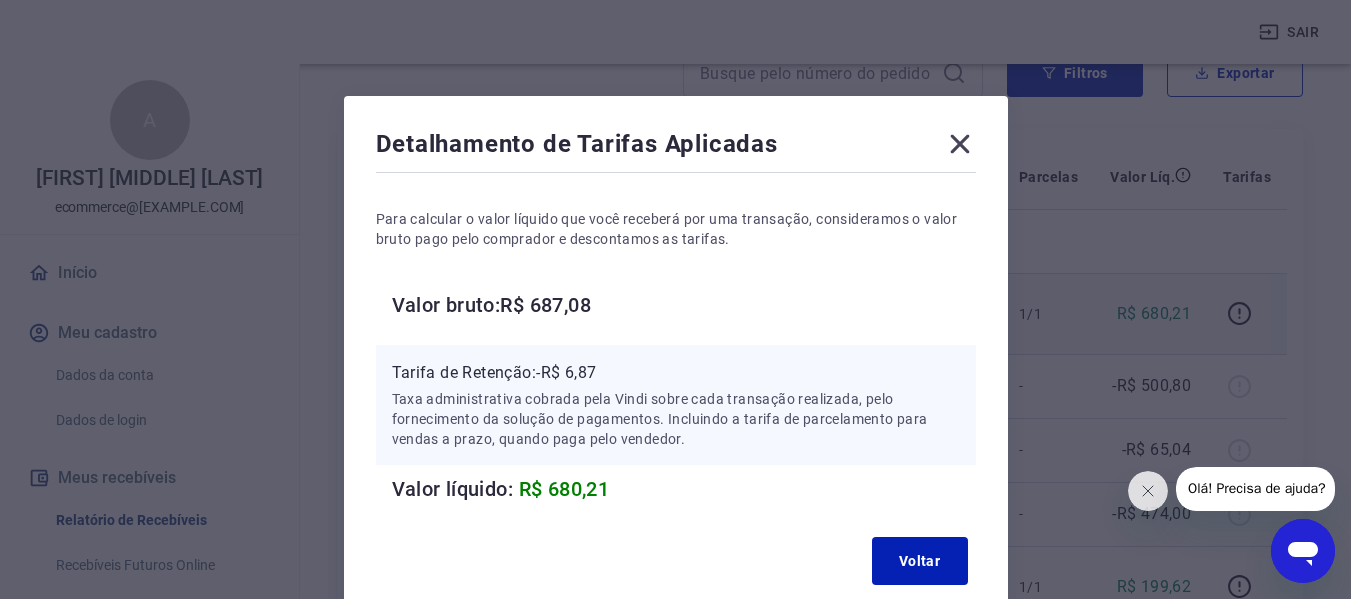 click 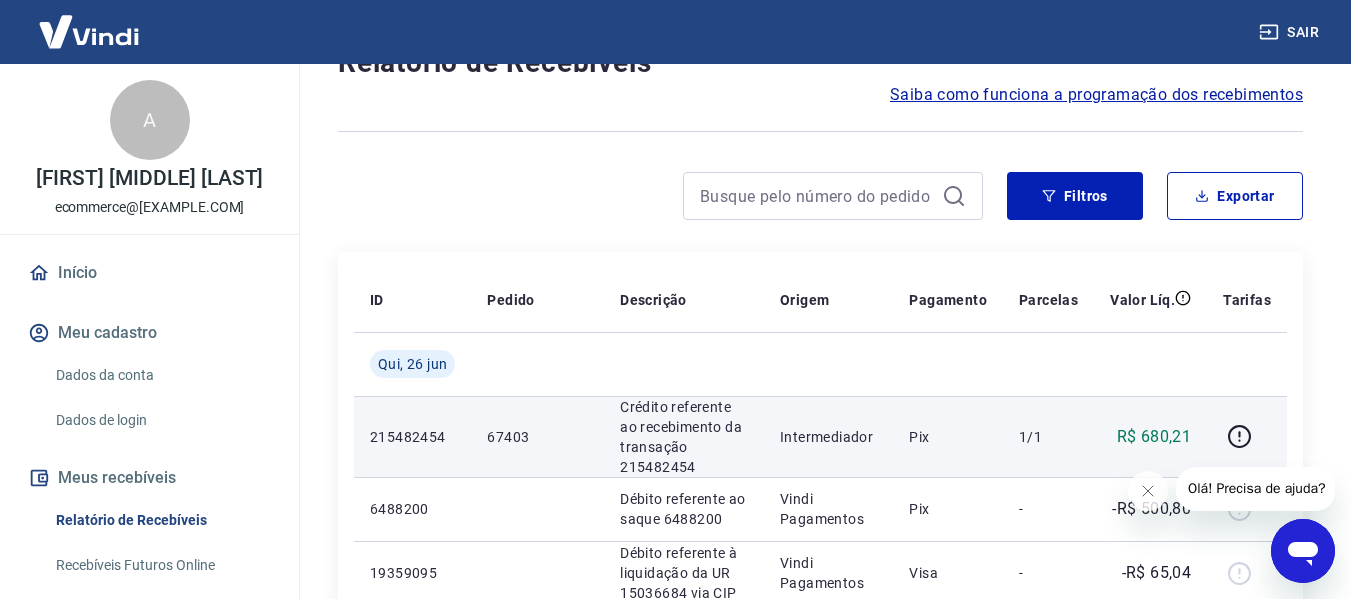 scroll, scrollTop: 0, scrollLeft: 0, axis: both 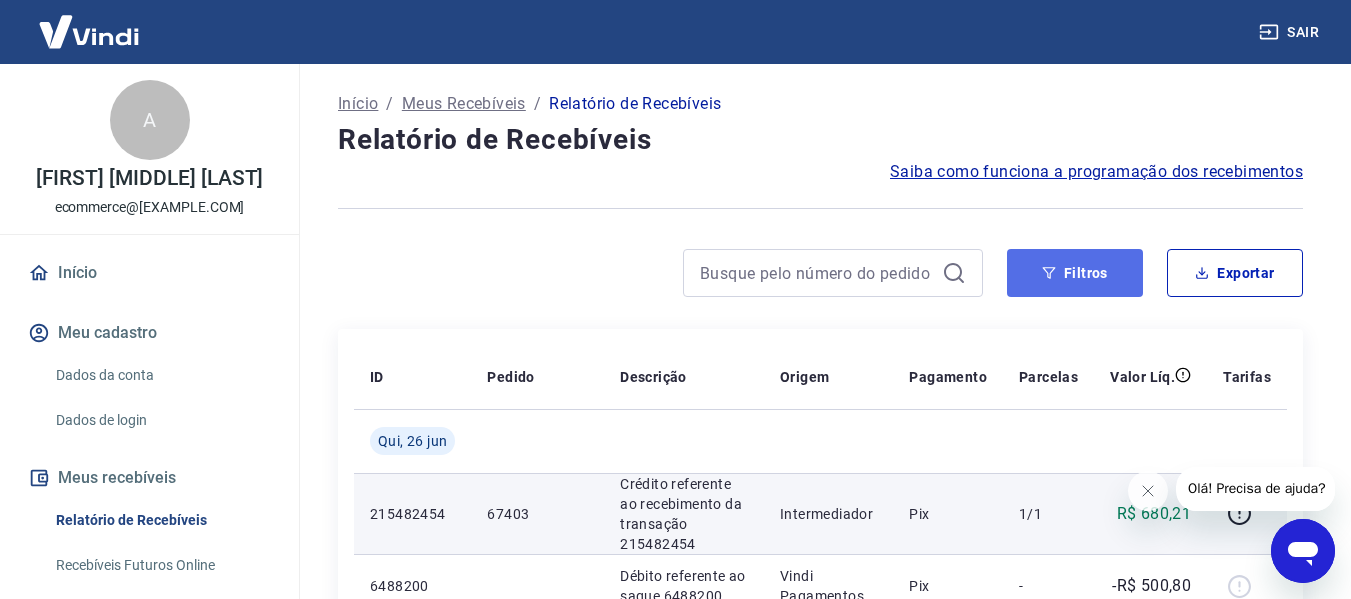 click on "Filtros" at bounding box center [1075, 273] 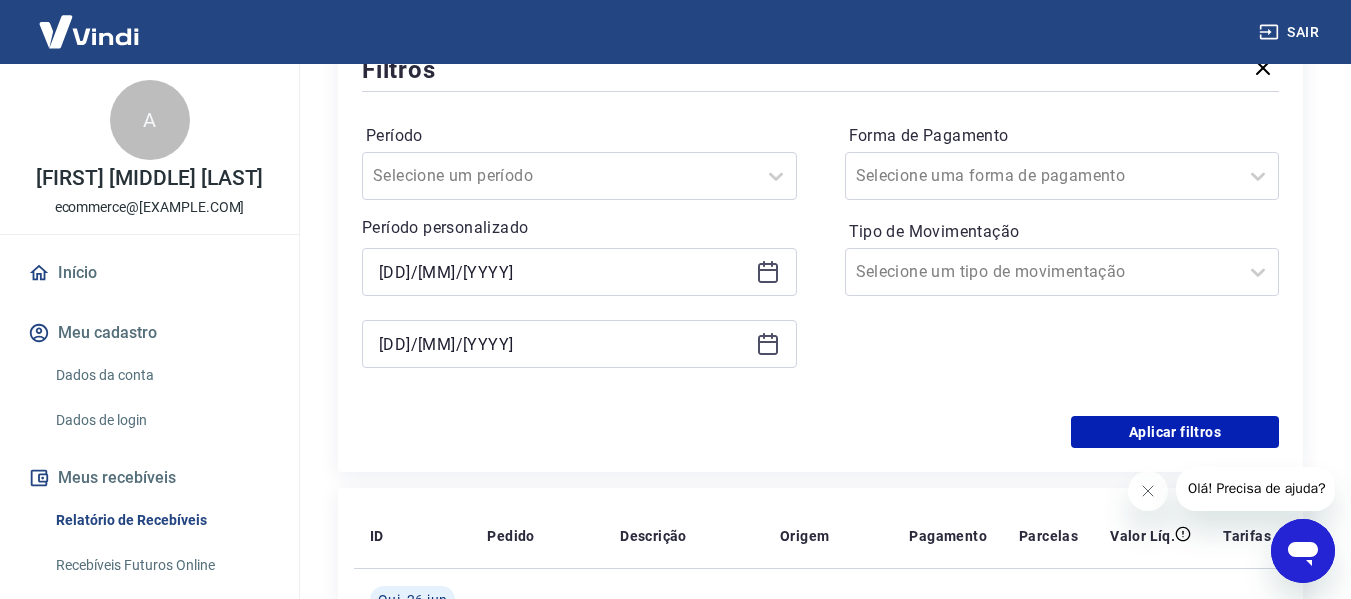 scroll, scrollTop: 300, scrollLeft: 0, axis: vertical 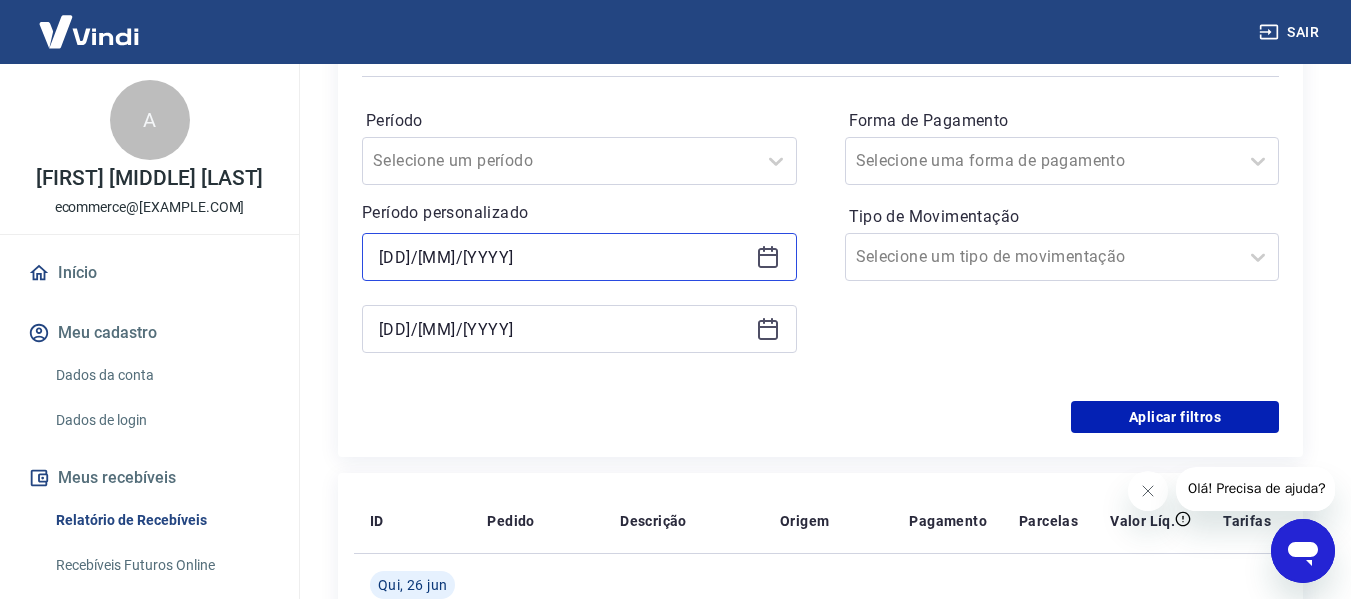 click on "[DD]/[MM]/[YYYY]" at bounding box center [563, 257] 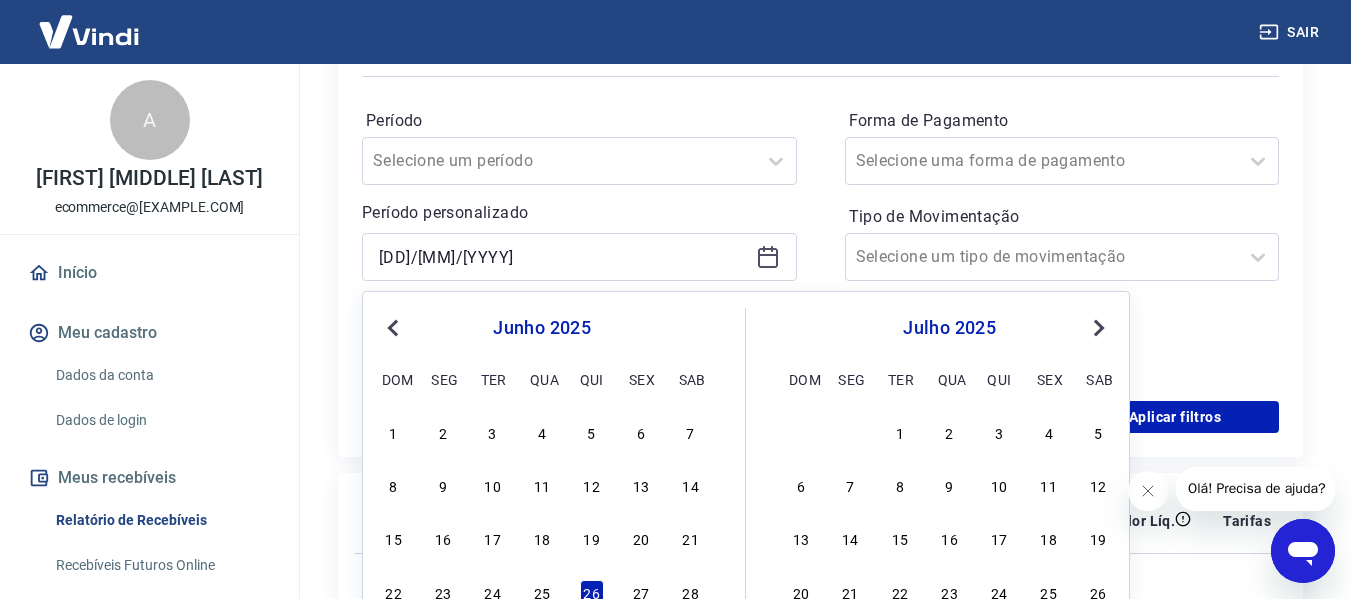 click on "julho 2025" at bounding box center (949, 328) 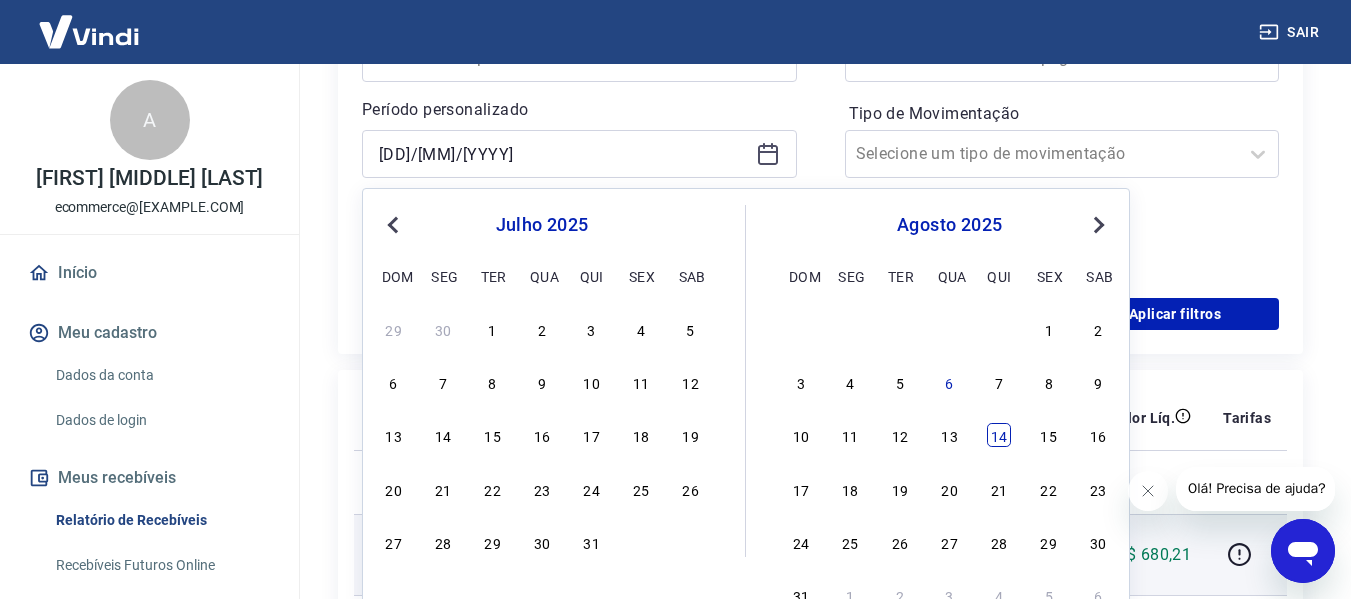 scroll, scrollTop: 500, scrollLeft: 0, axis: vertical 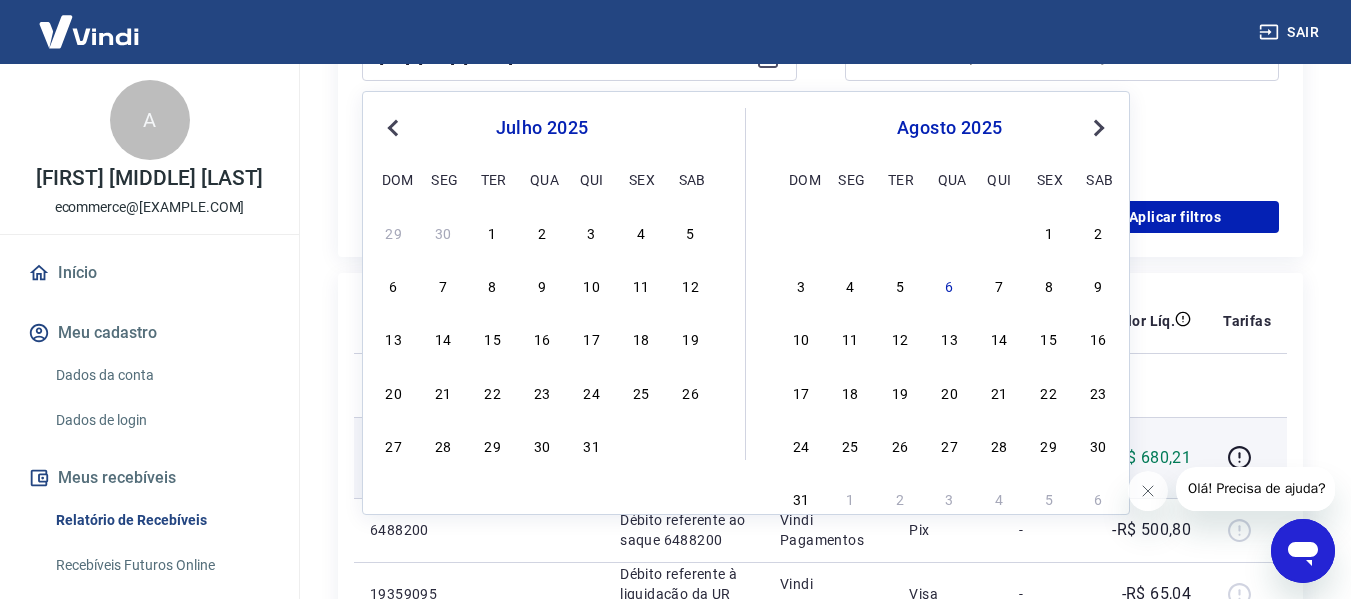 click on "1 2" at bounding box center (949, 231) 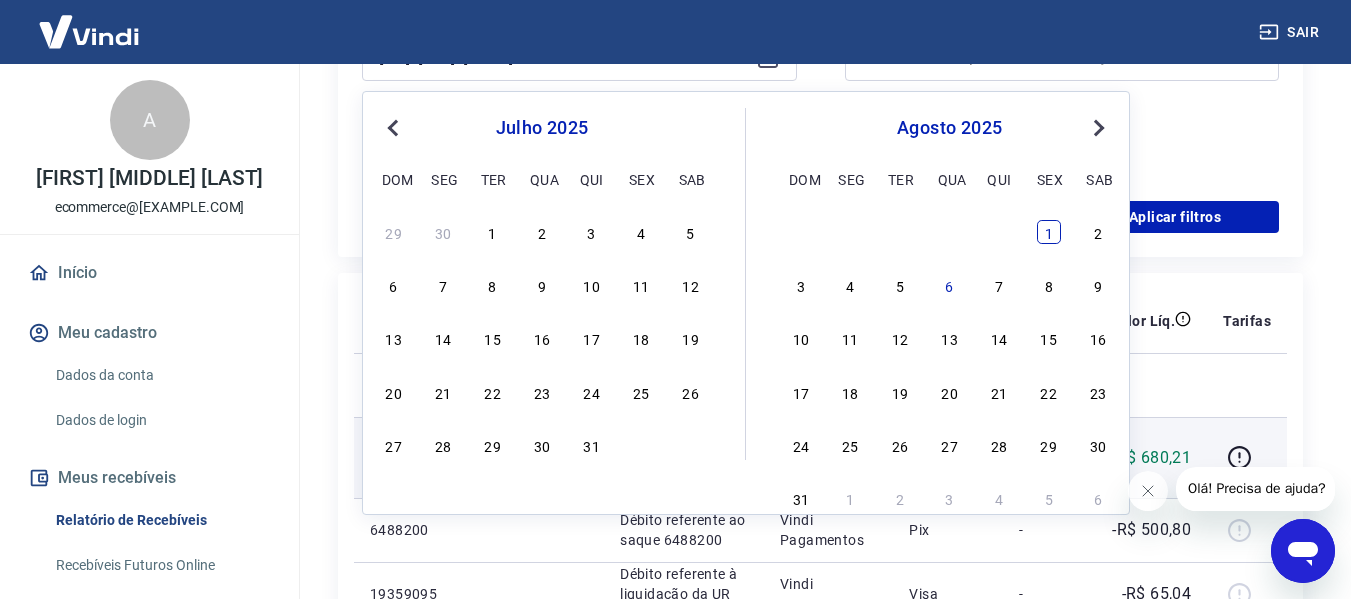 click on "1" at bounding box center (1049, 232) 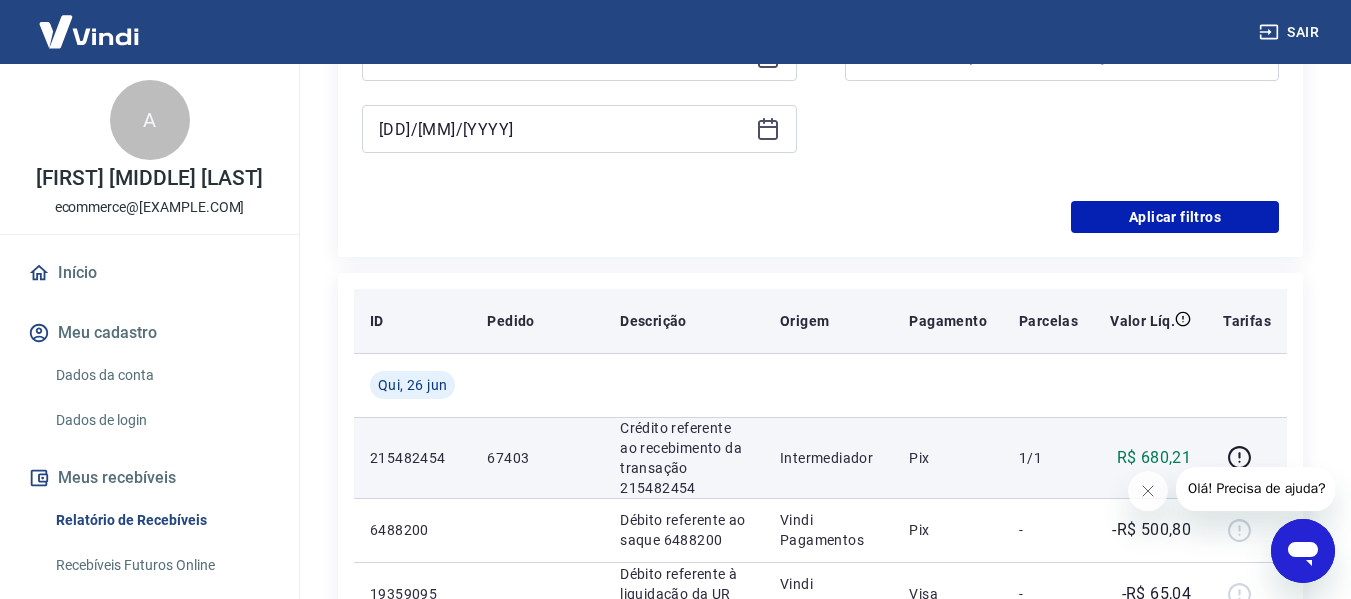 scroll, scrollTop: 300, scrollLeft: 0, axis: vertical 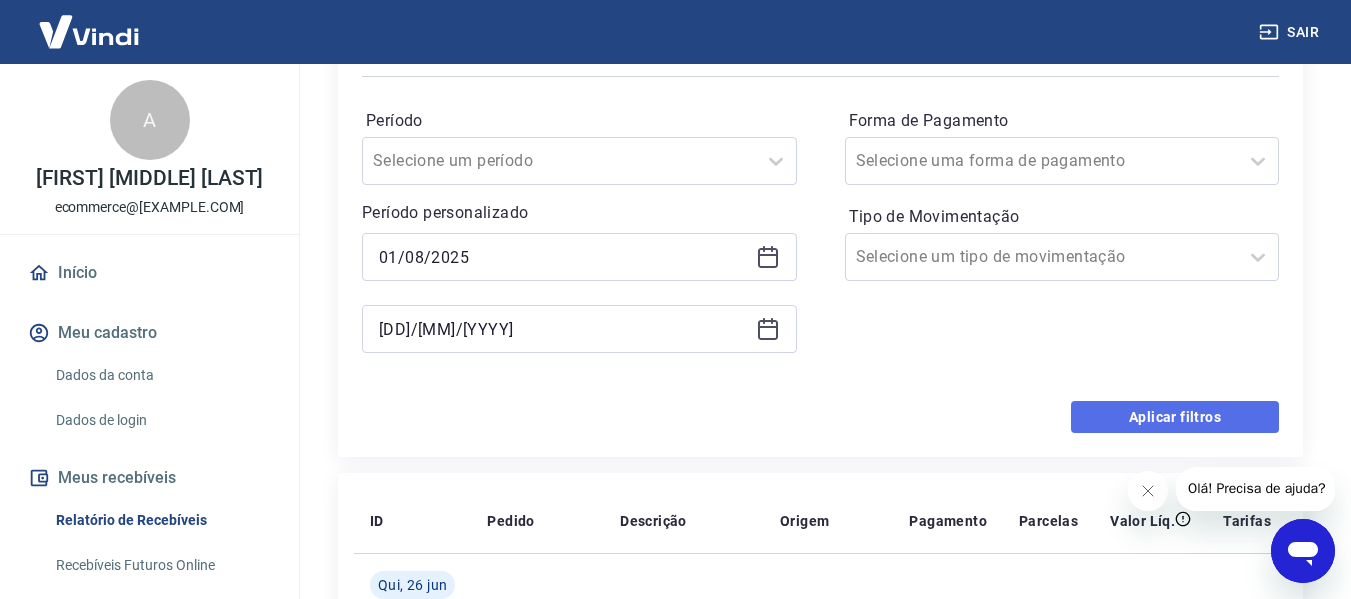 click on "Aplicar filtros" at bounding box center (1175, 417) 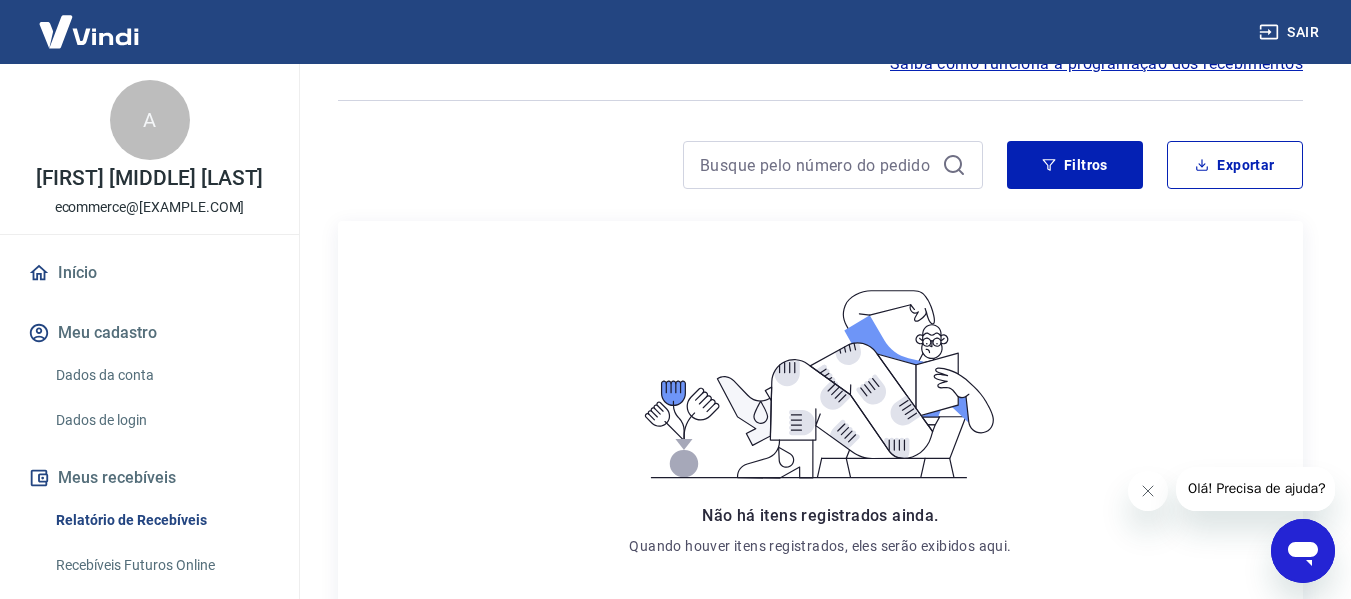 scroll, scrollTop: 0, scrollLeft: 0, axis: both 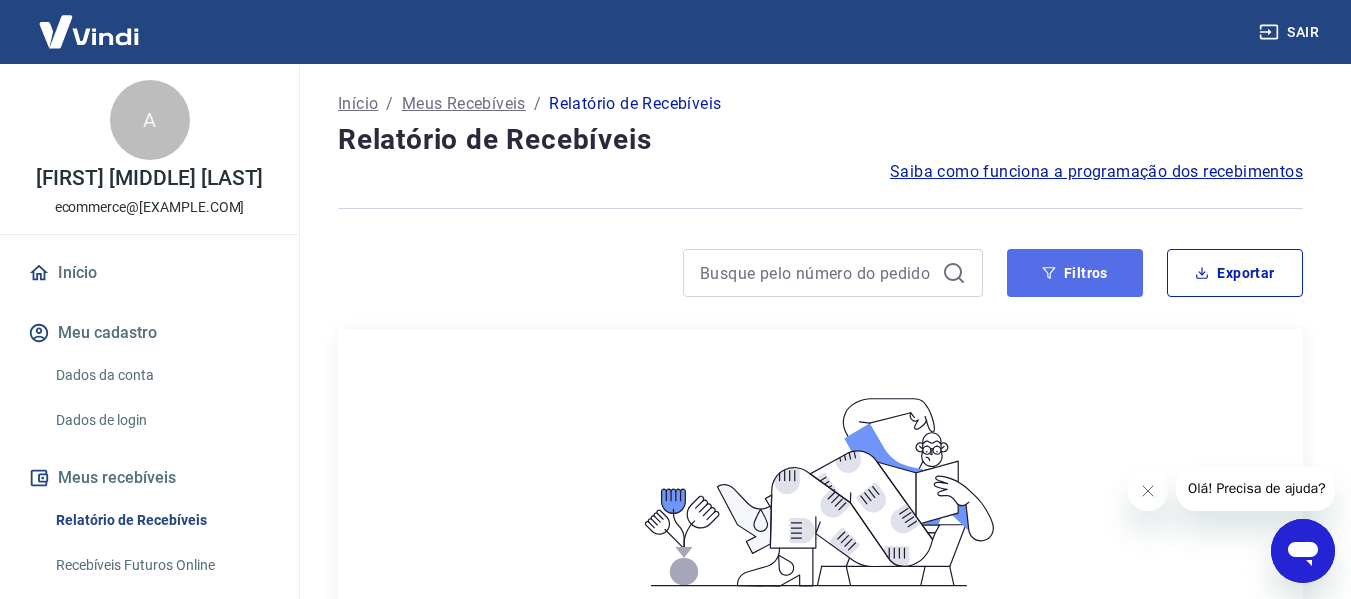 click on "Filtros" at bounding box center [1075, 273] 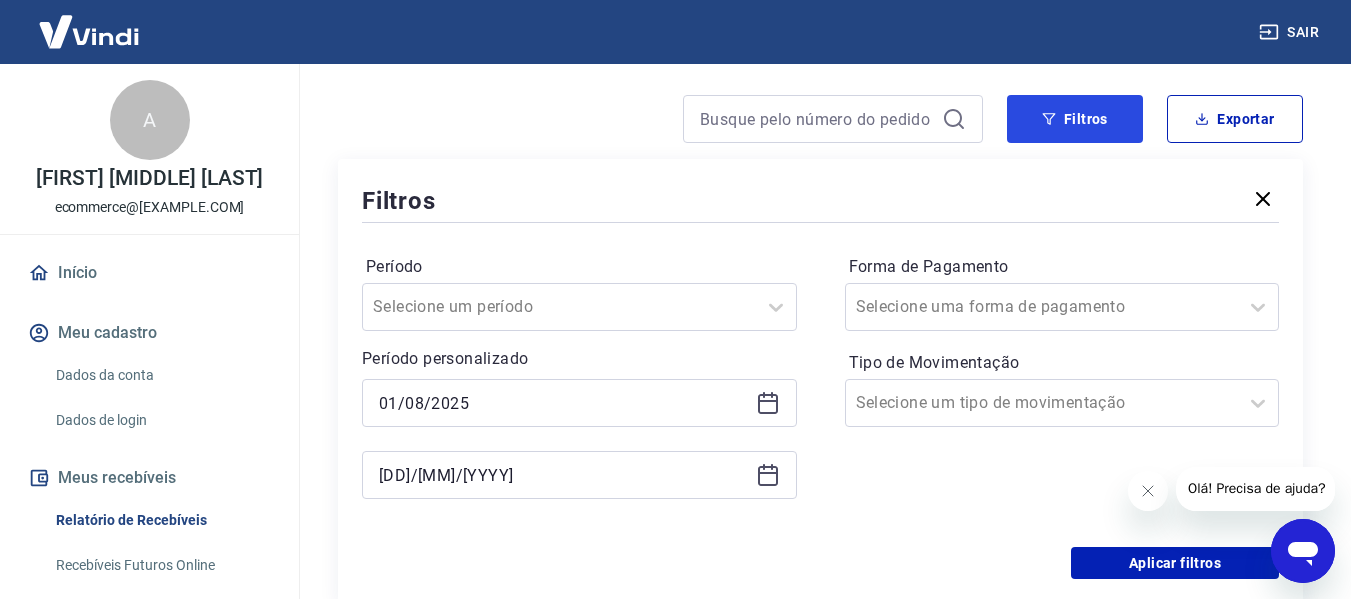 scroll, scrollTop: 300, scrollLeft: 0, axis: vertical 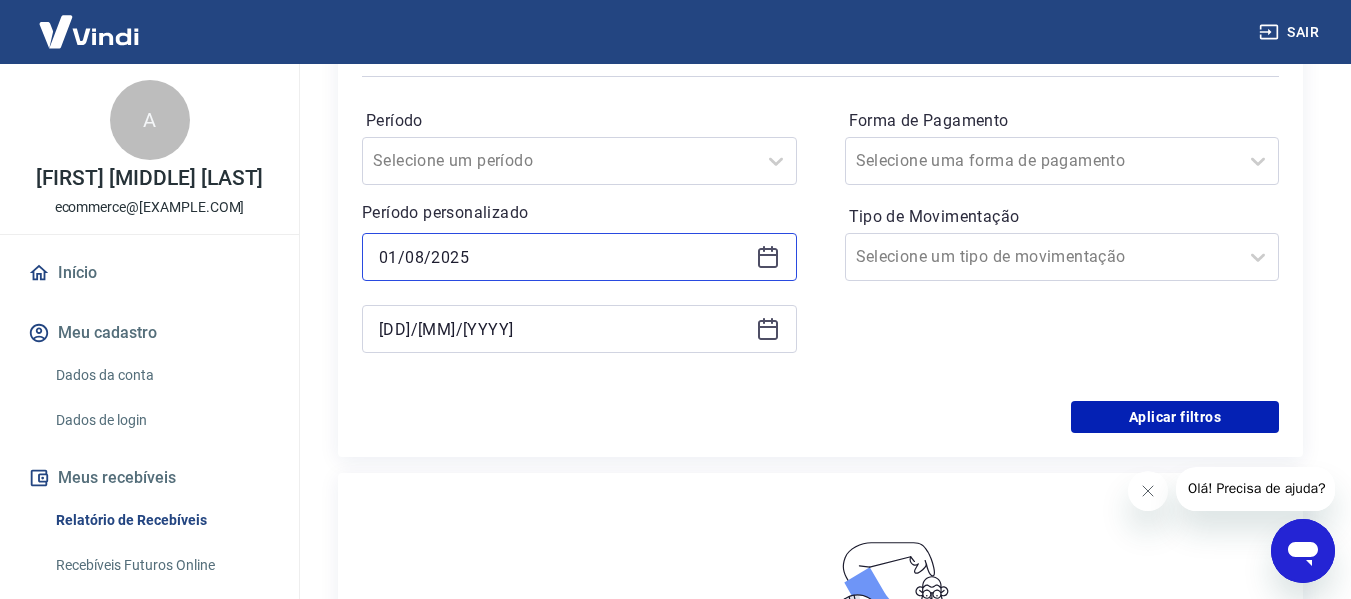 click on "01/08/2025" at bounding box center (563, 257) 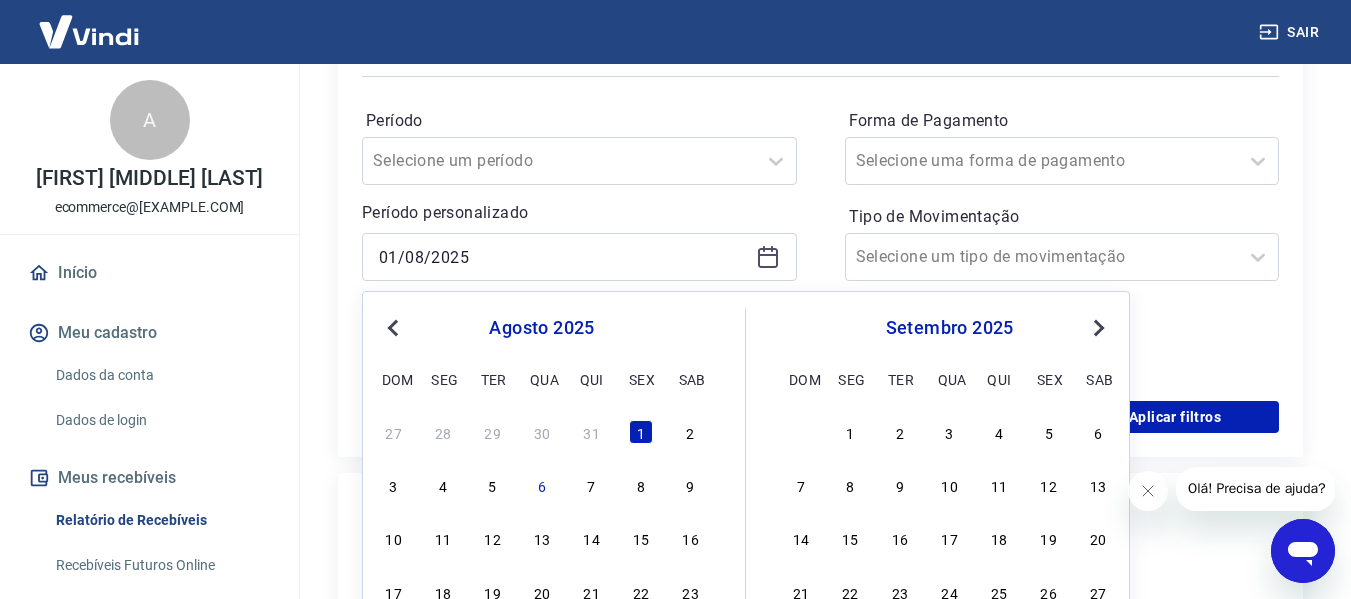 click on "Previous Month" at bounding box center (395, 327) 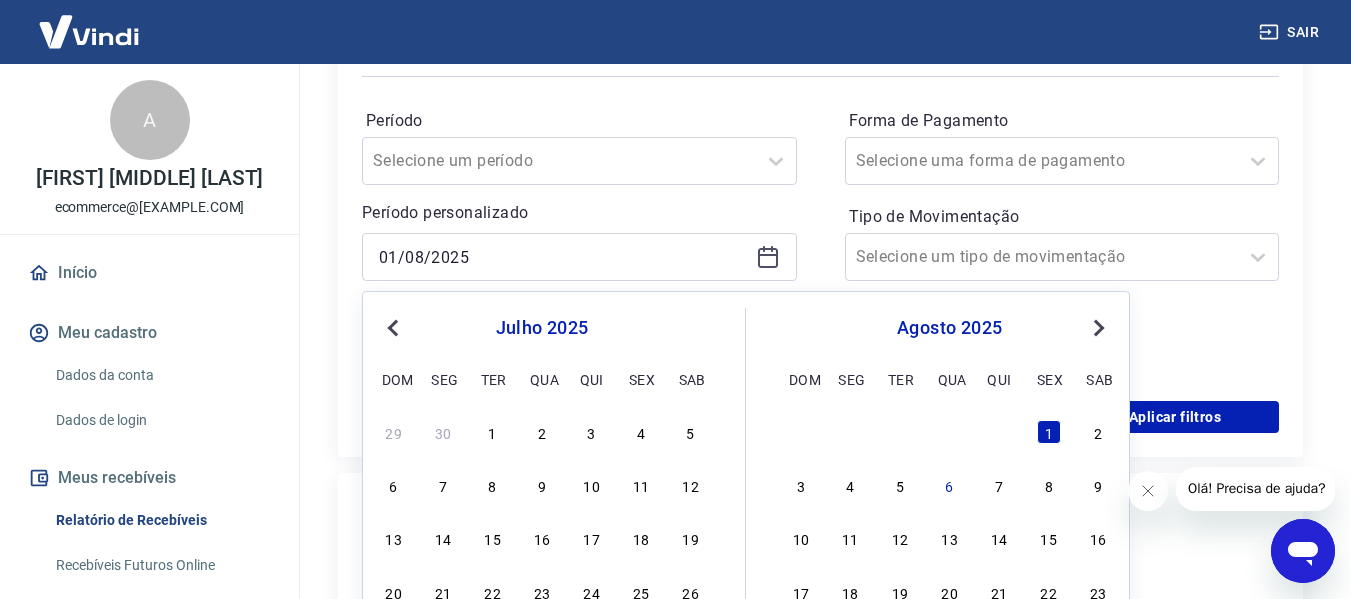 click on "Previous Month" at bounding box center [395, 327] 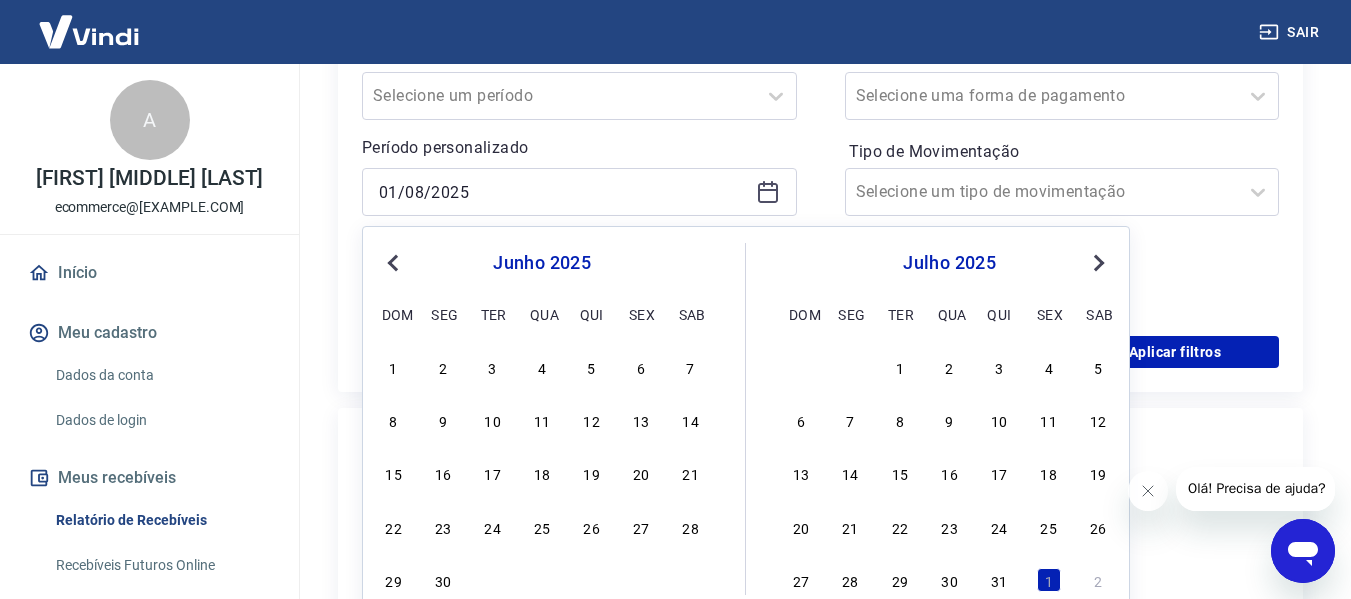 scroll, scrollTop: 400, scrollLeft: 0, axis: vertical 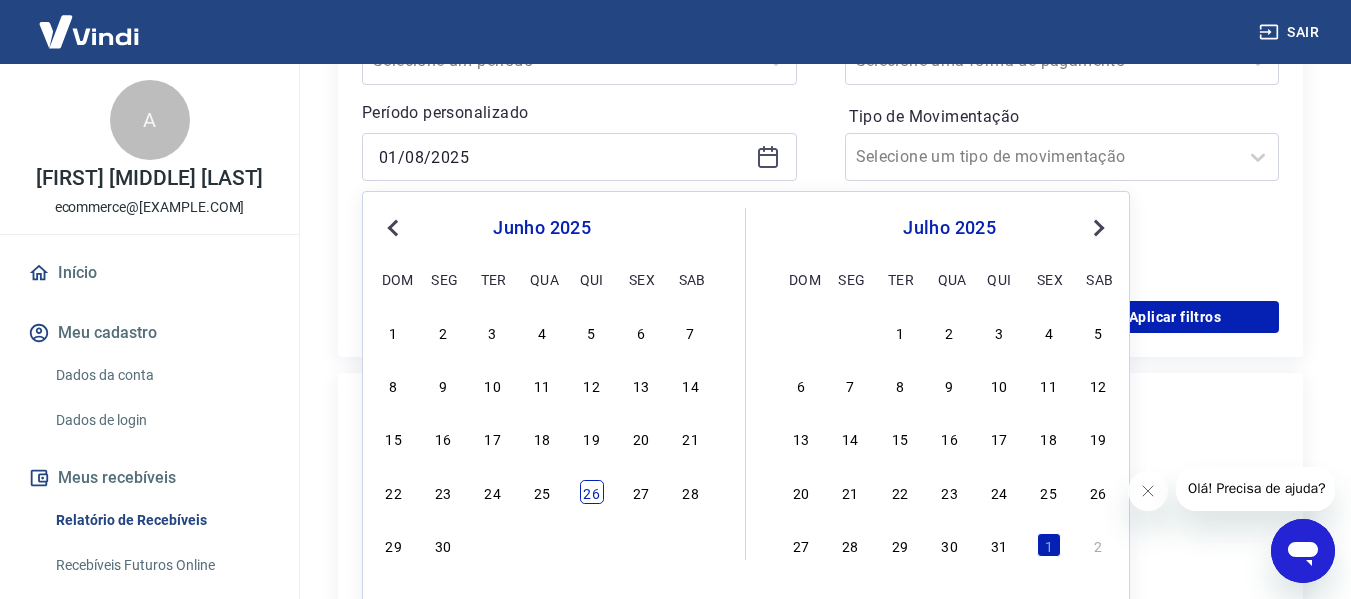 click on "26" at bounding box center [592, 492] 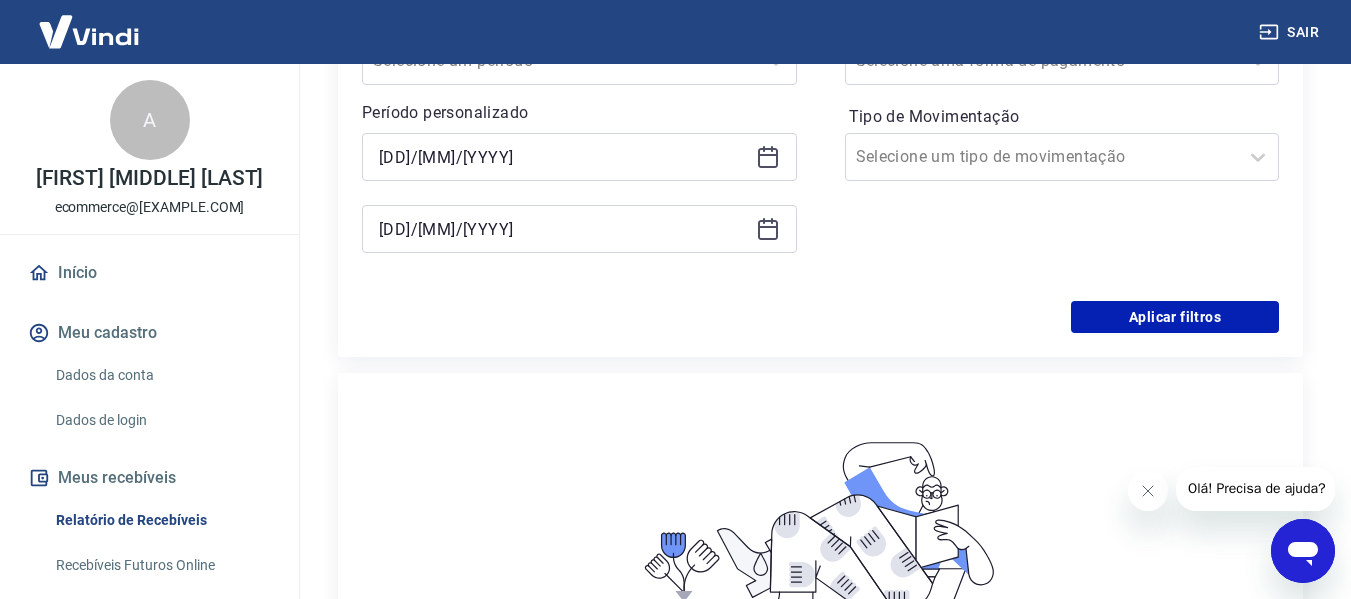 click 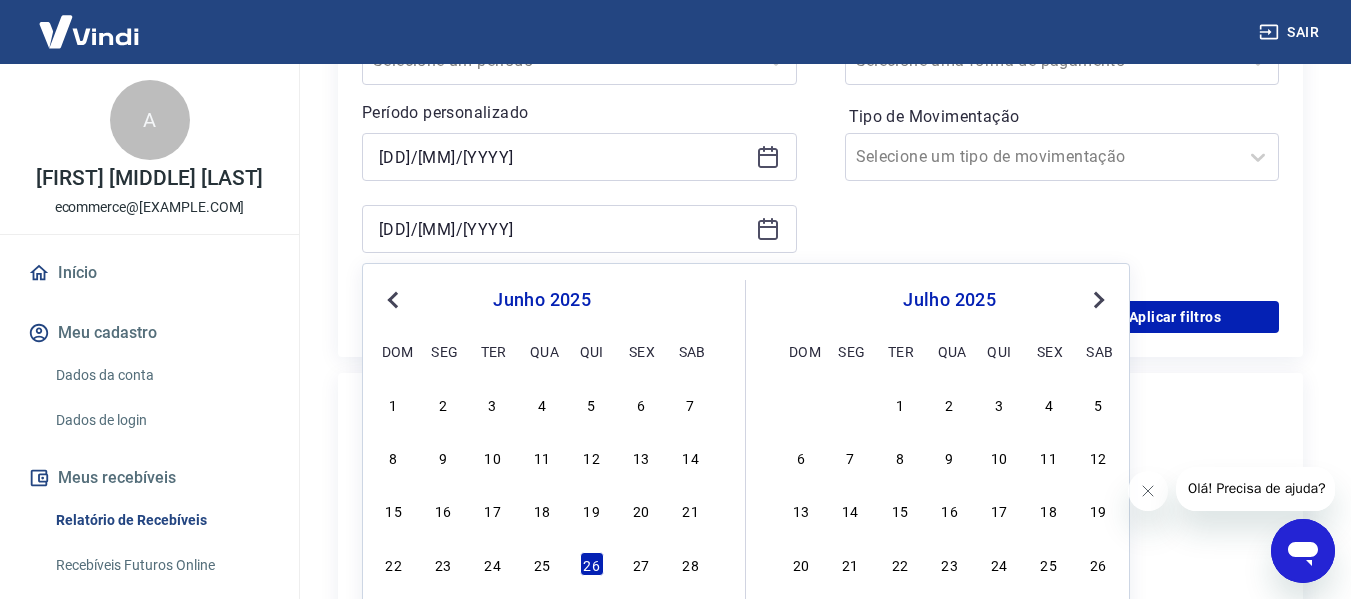 click on "Next Month" at bounding box center [1099, 300] 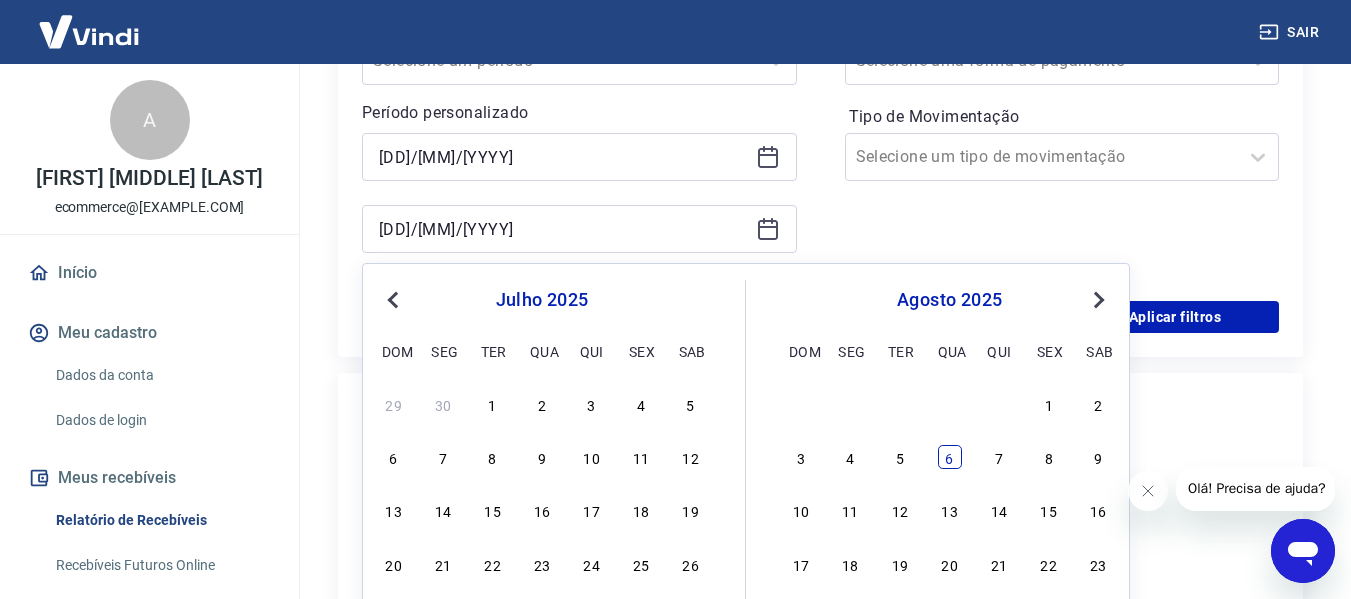click on "6" at bounding box center (950, 457) 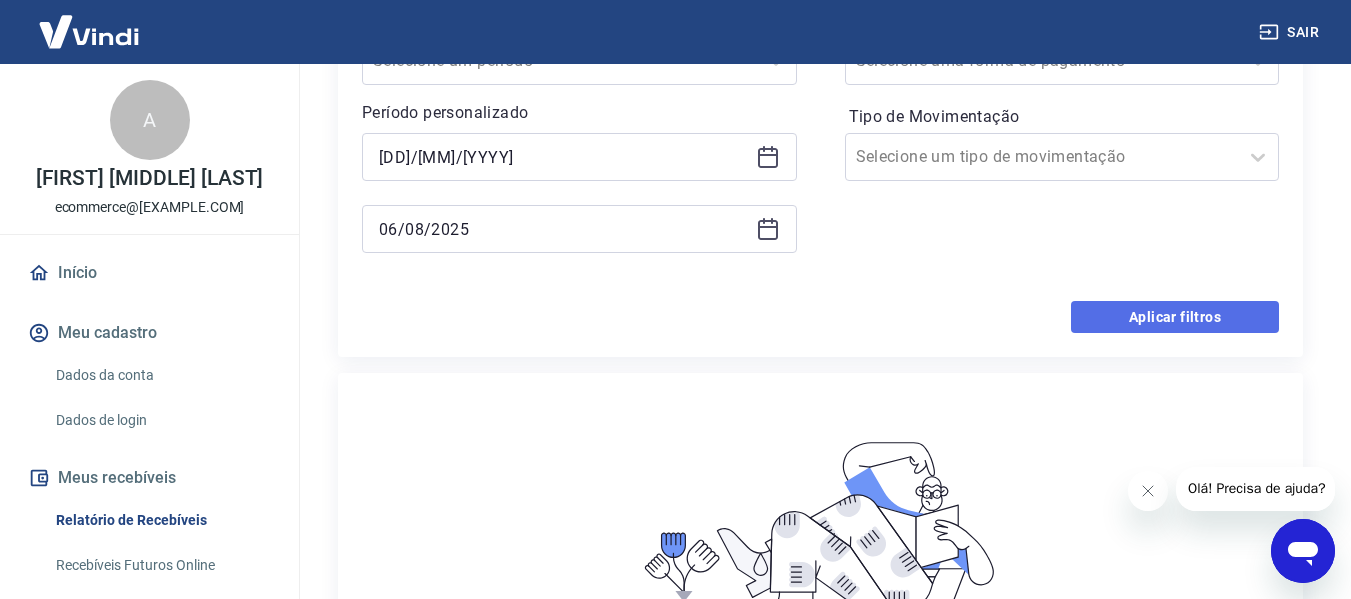 click on "Aplicar filtros" at bounding box center [1175, 317] 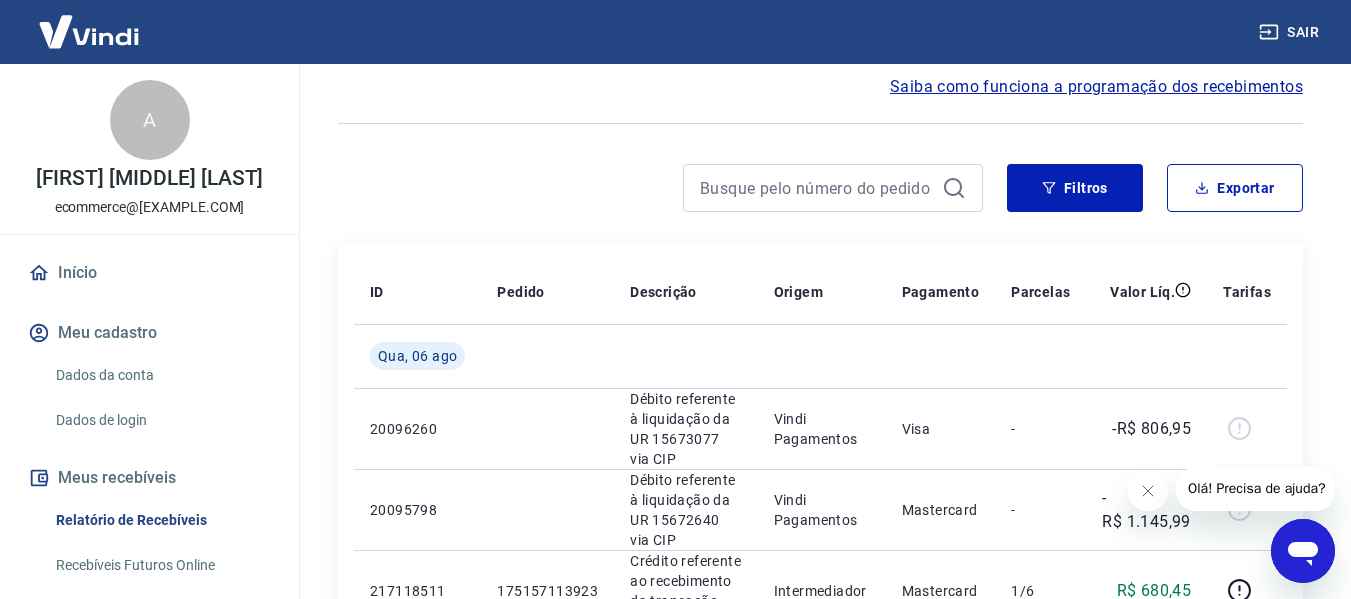 scroll, scrollTop: 0, scrollLeft: 0, axis: both 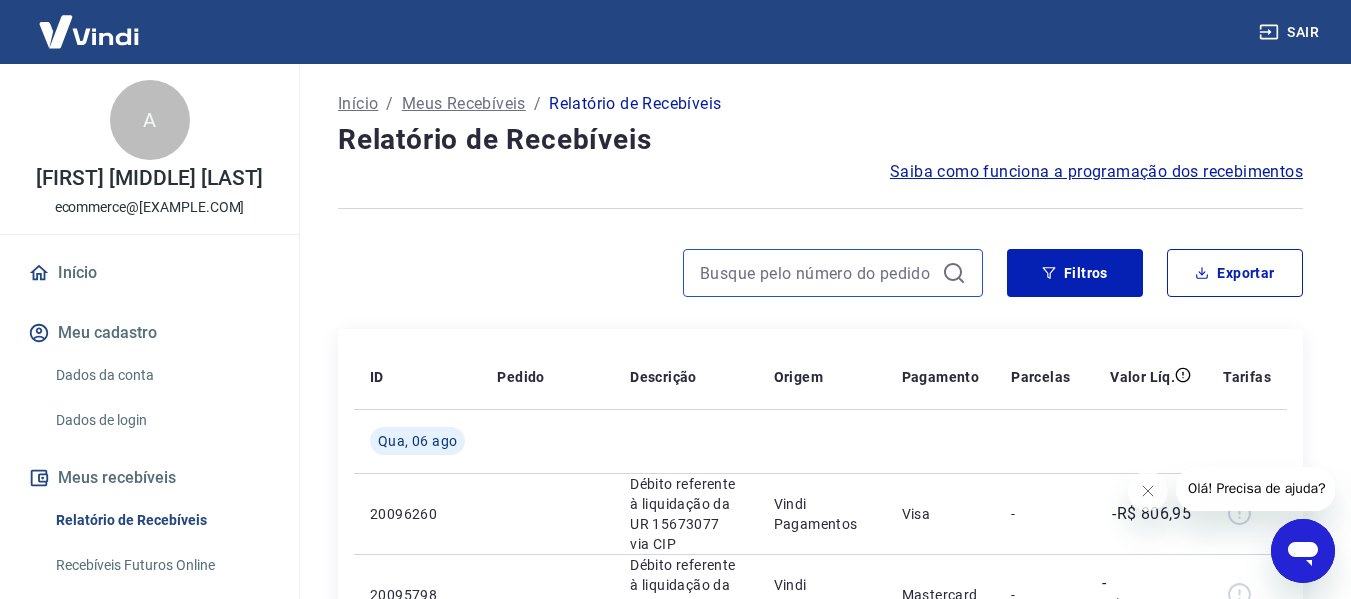 click at bounding box center (817, 273) 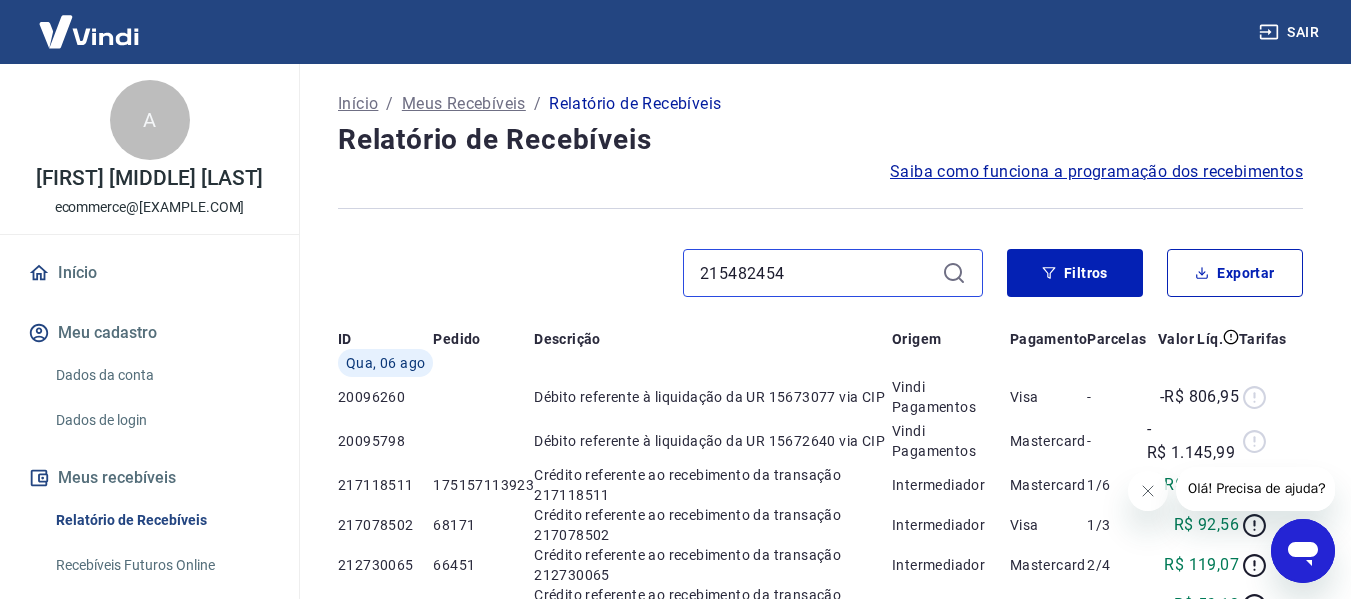 type on "215482454" 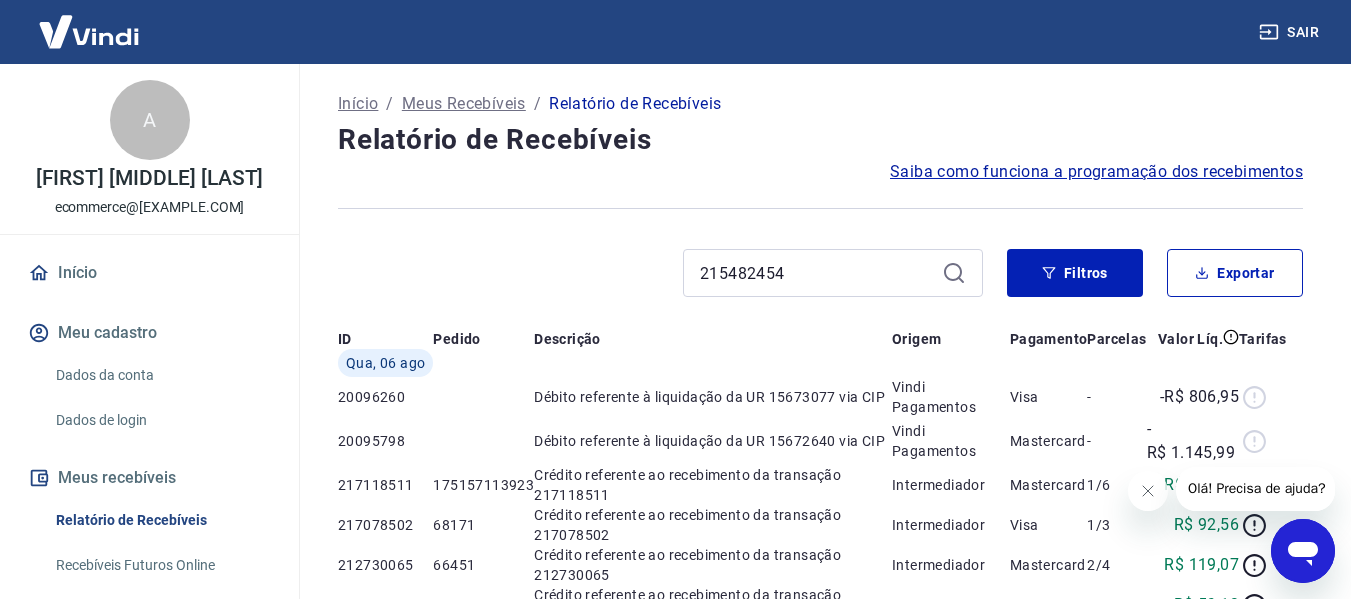 click 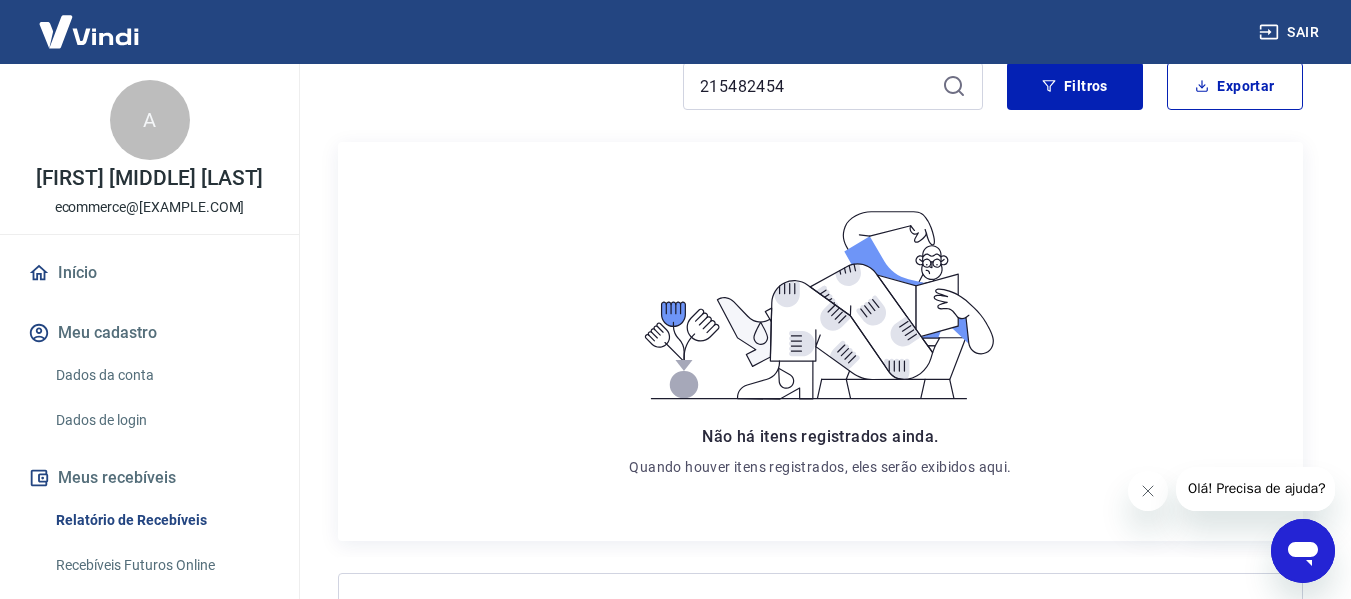 scroll, scrollTop: 0, scrollLeft: 0, axis: both 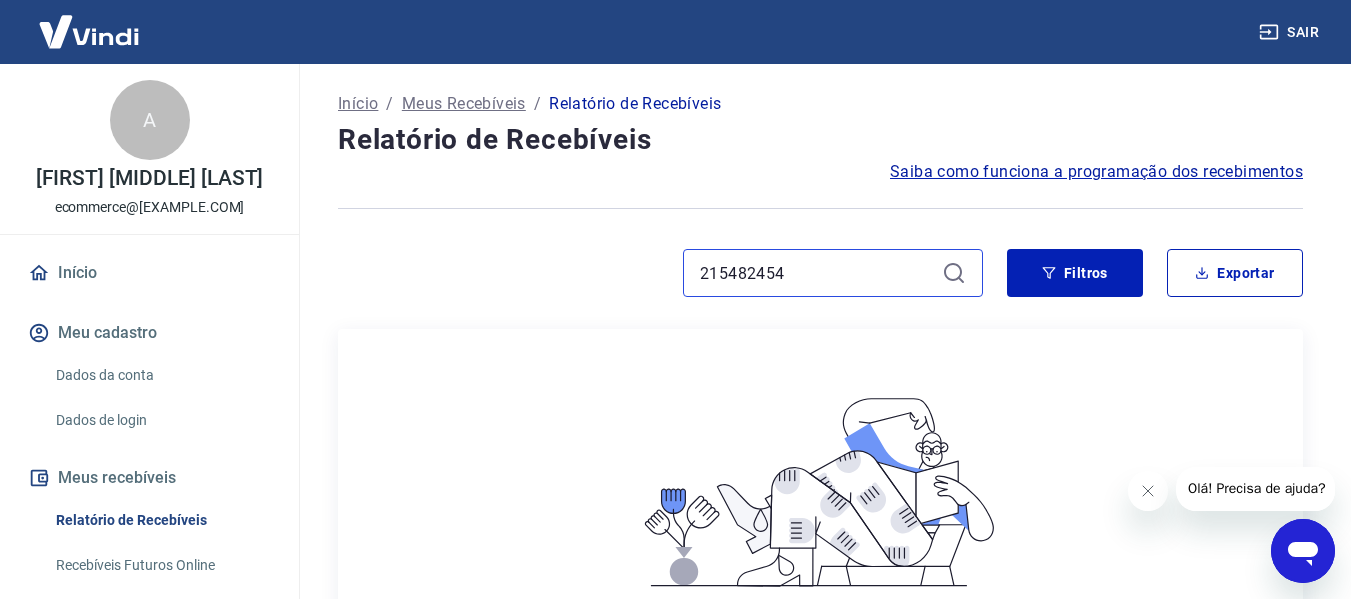 drag, startPoint x: 796, startPoint y: 266, endPoint x: 678, endPoint y: 282, distance: 119.0798 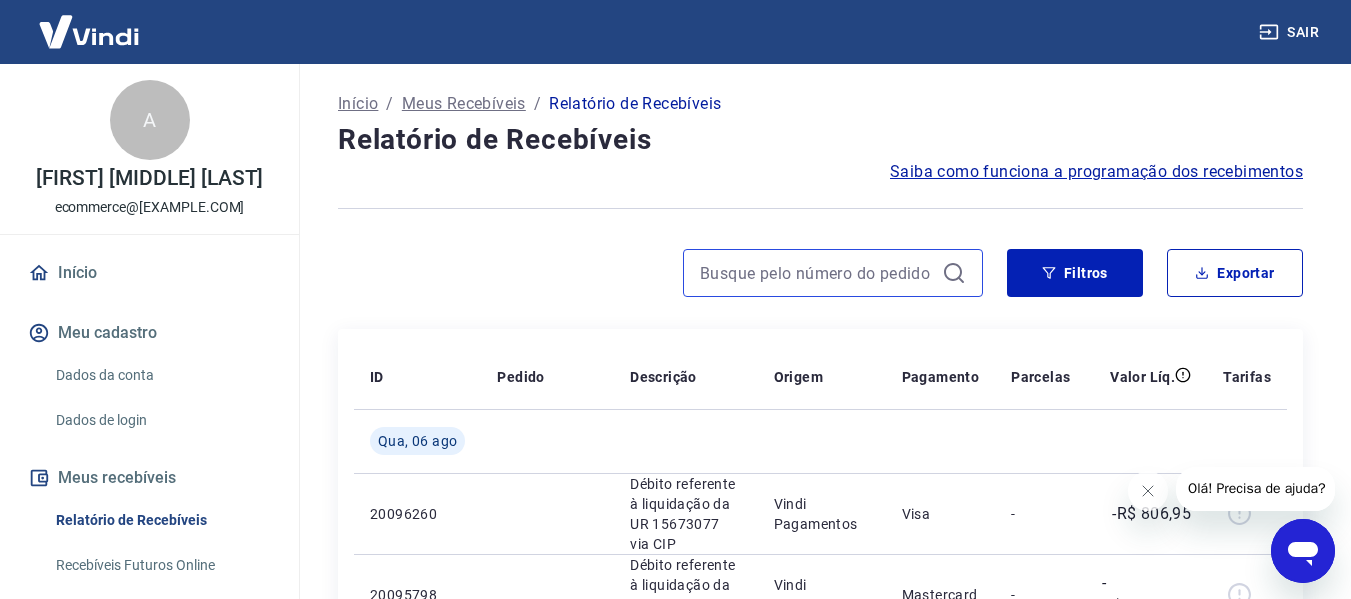 paste on "67403" 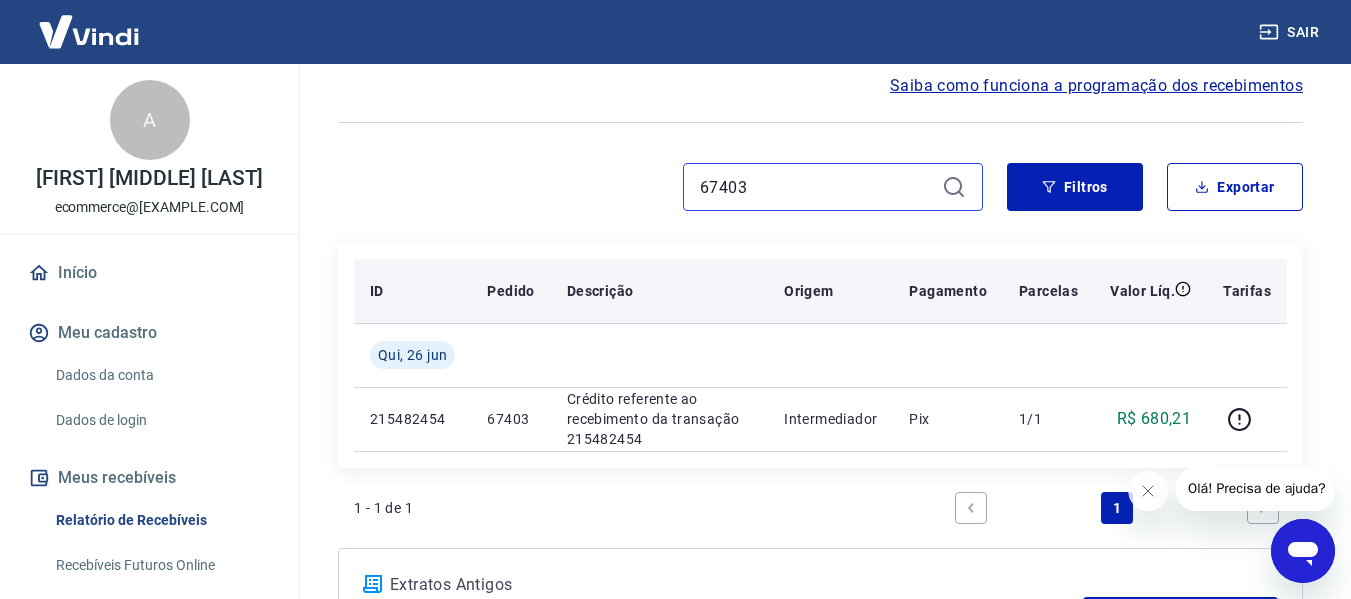 scroll, scrollTop: 267, scrollLeft: 0, axis: vertical 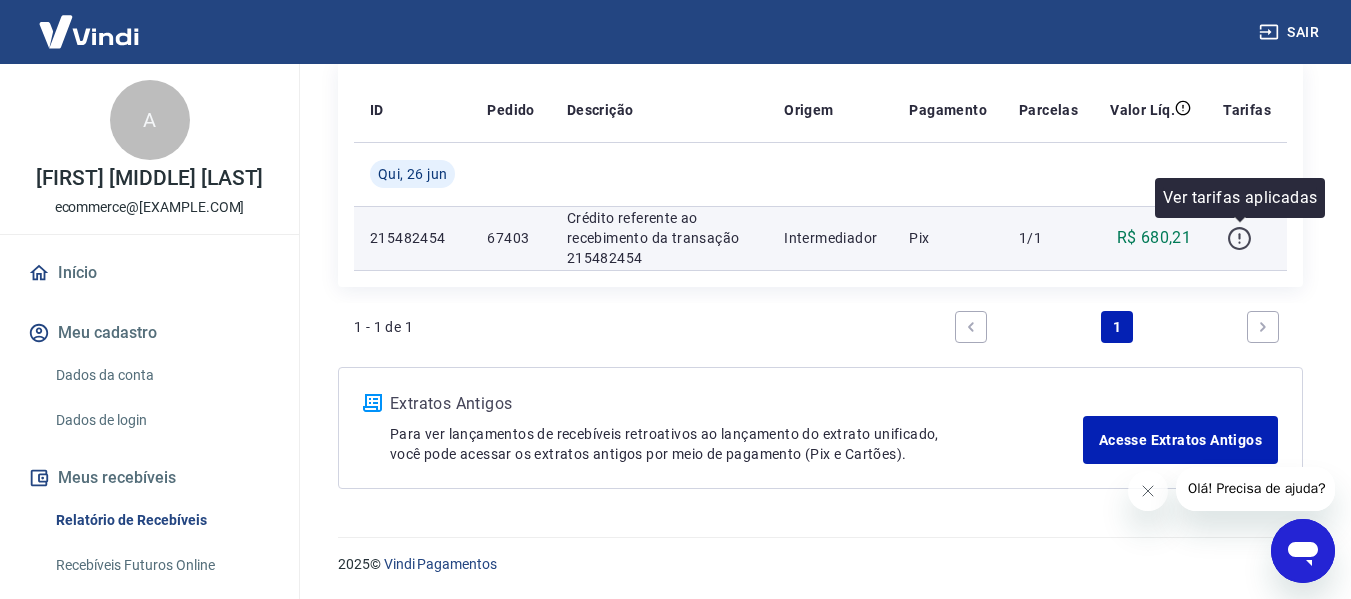 type on "67403" 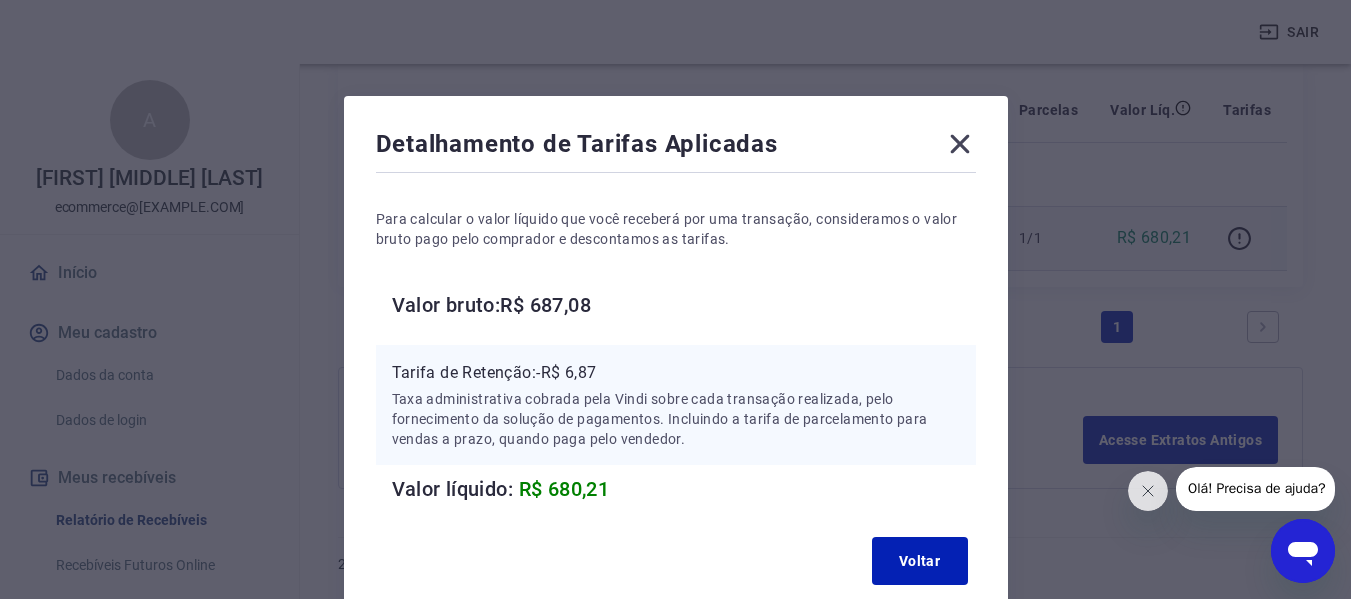 click 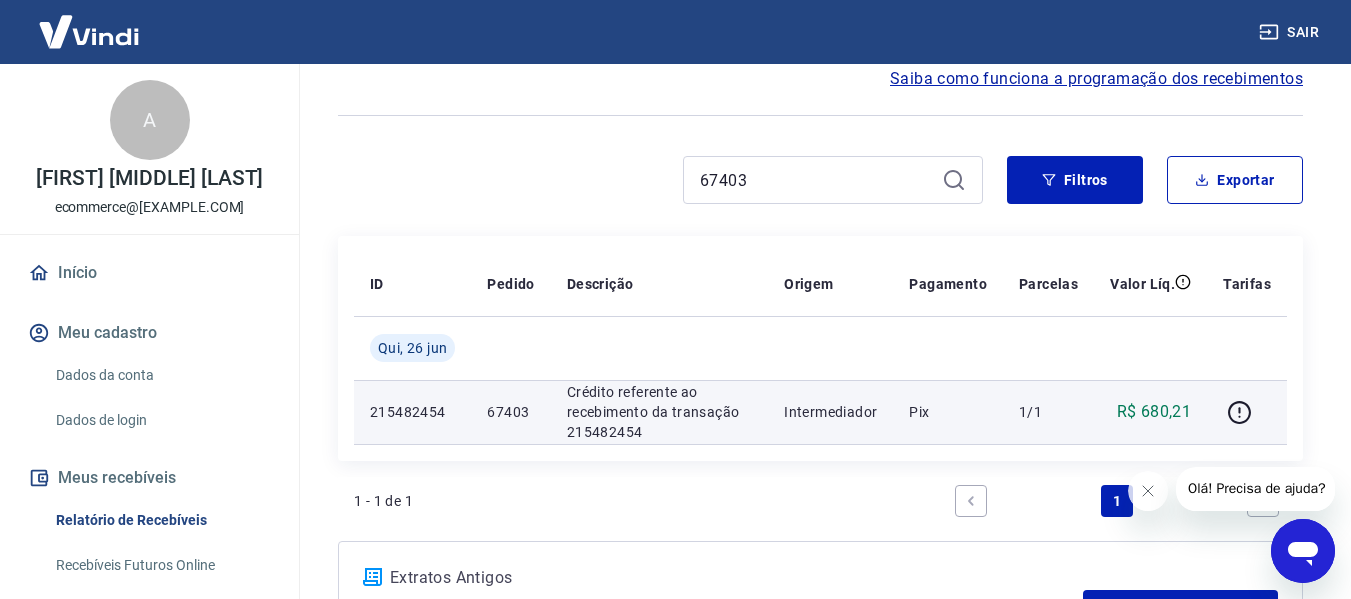 scroll, scrollTop: 0, scrollLeft: 0, axis: both 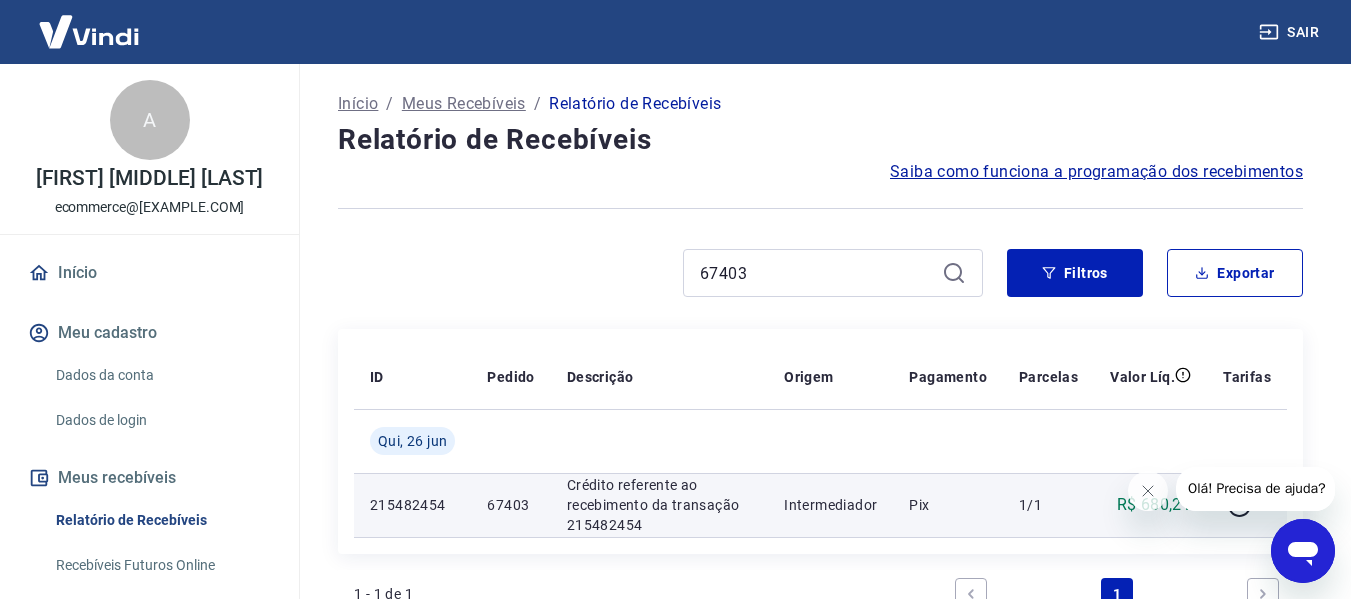 click on "Saiba como funciona a programação dos recebimentos" at bounding box center [1096, 172] 